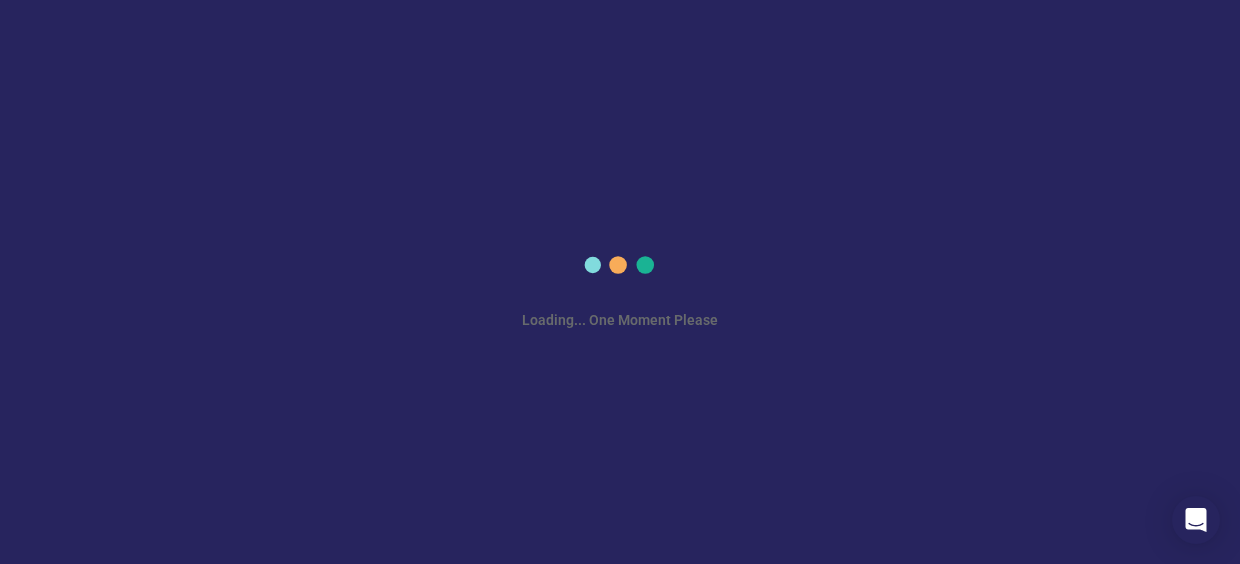 scroll, scrollTop: 0, scrollLeft: 0, axis: both 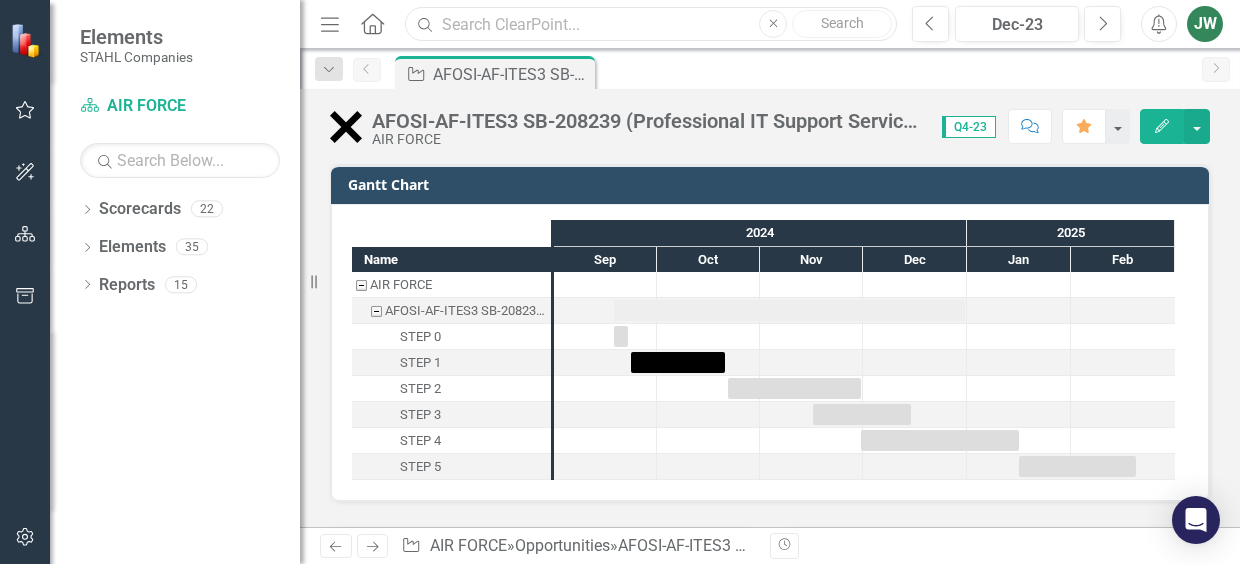click at bounding box center [651, 24] 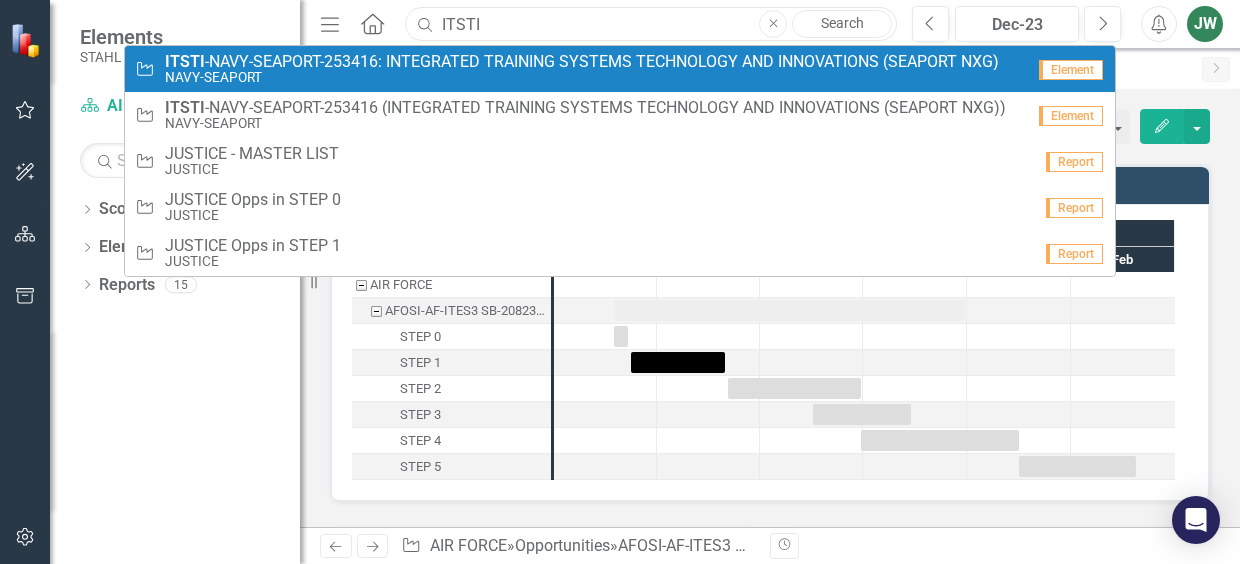 type on "ITSTI" 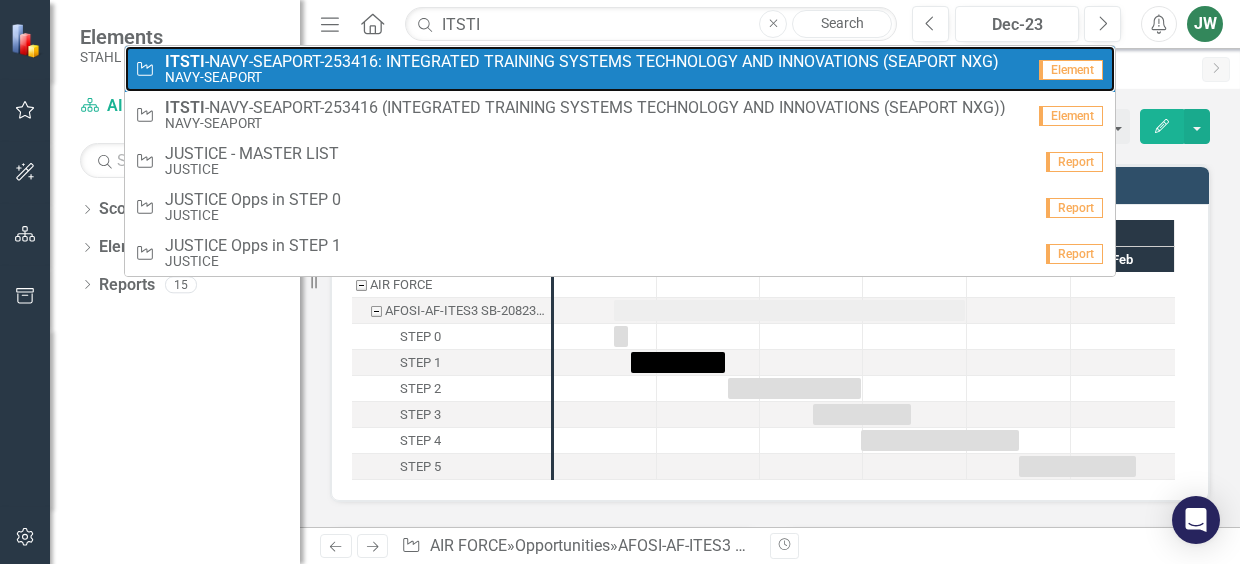 drag, startPoint x: 795, startPoint y: 63, endPoint x: 748, endPoint y: 5, distance: 74.65253 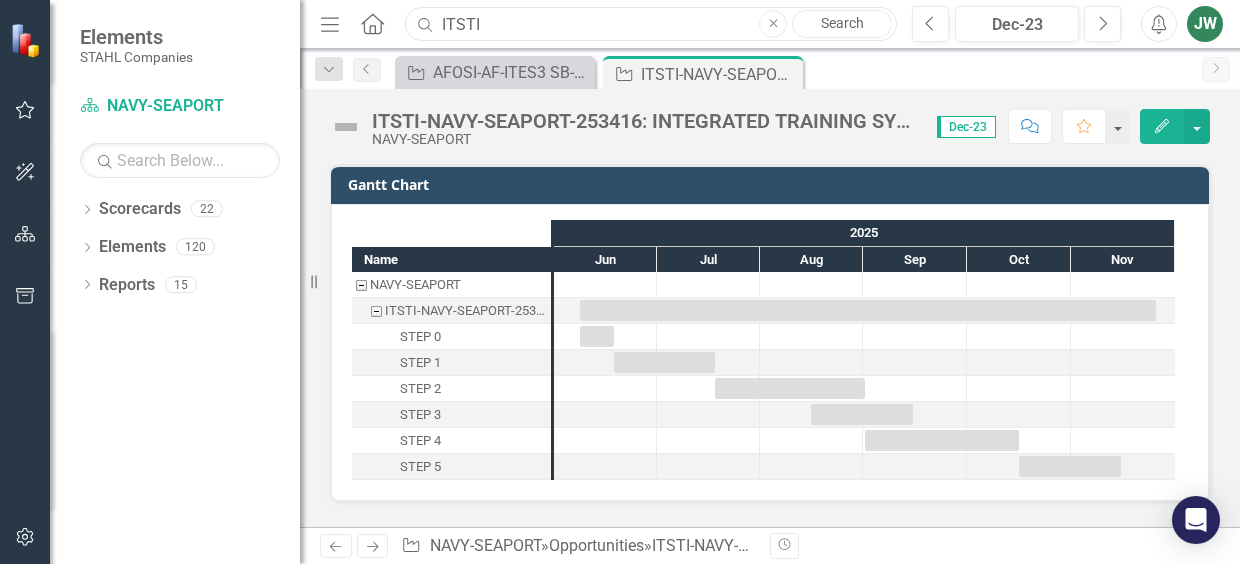 click on "ITSTI" at bounding box center [651, 24] 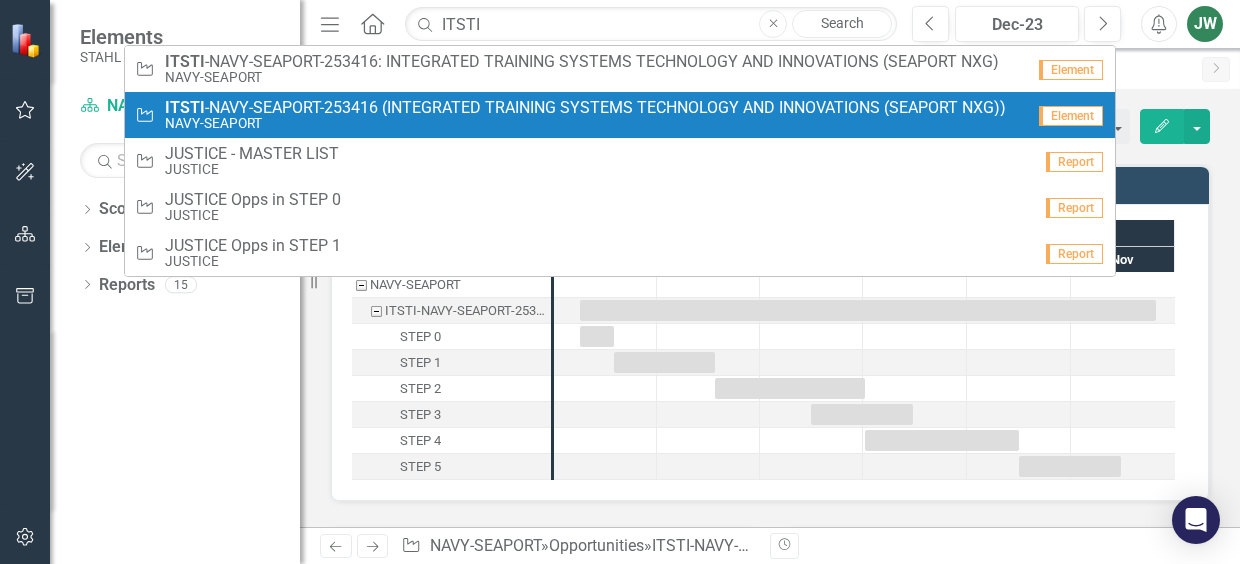 click on "ITSTI -NAVY-SEAPORT-253416 (INTEGRATED TRAINING SYSTEMS TECHNOLOGY AND INNOVATIONS (SEAPORT NXG))" at bounding box center [585, 108] 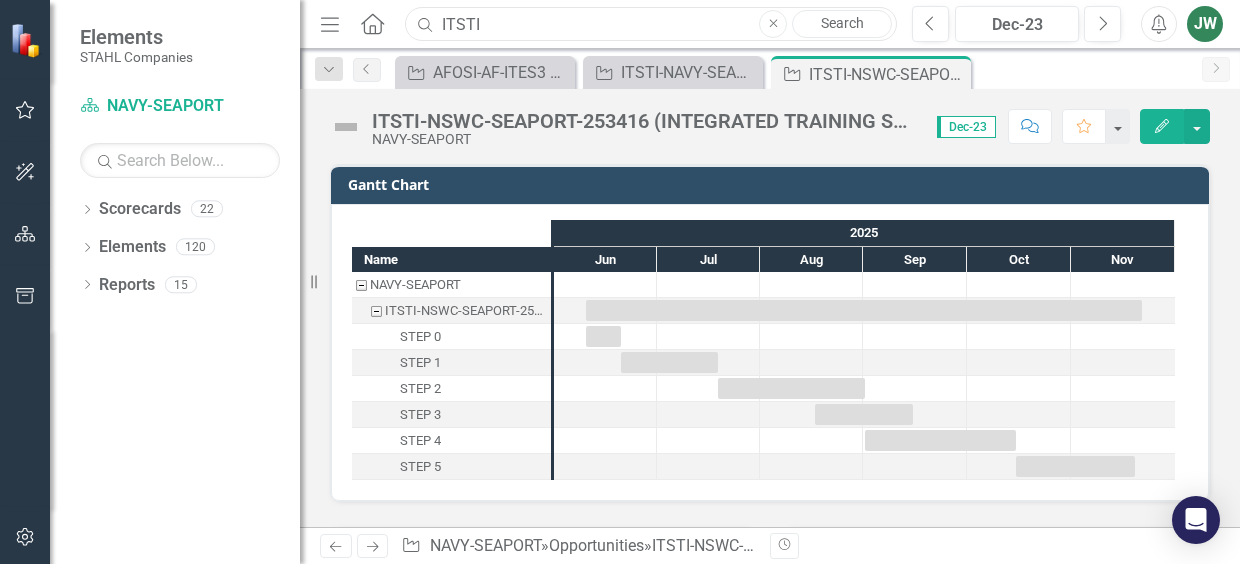 click on "ITSTI" at bounding box center [651, 24] 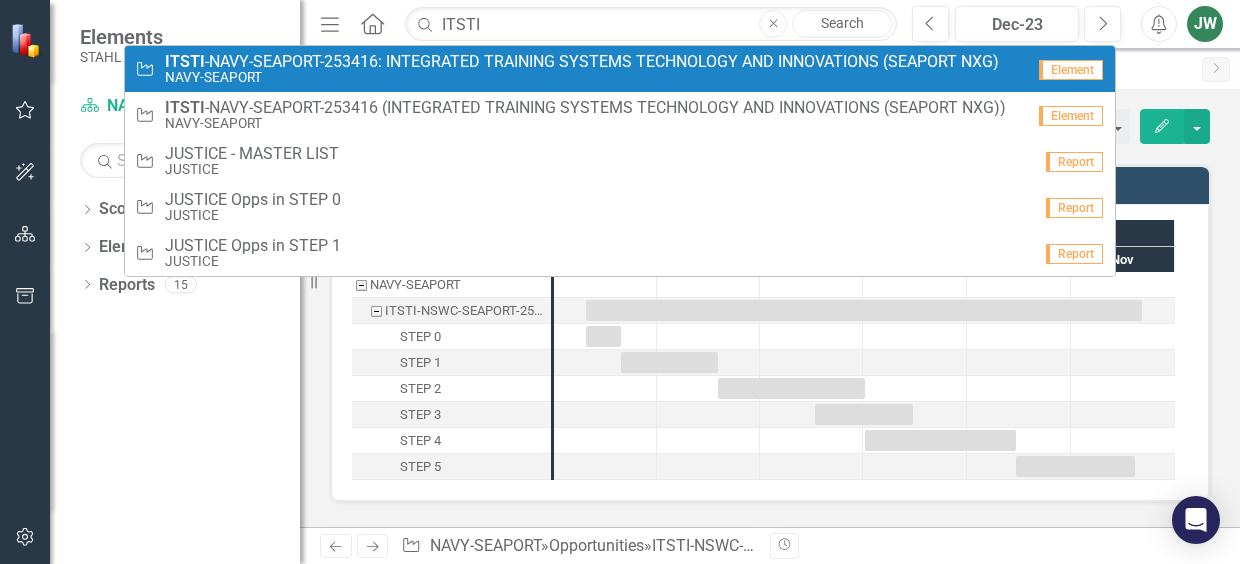 click on "ITSTI -NAVY-SEAPORT-253416: INTEGRATED TRAINING SYSTEMS TECHNOLOGY AND INNOVATIONS (SEAPORT NXG)" at bounding box center [582, 62] 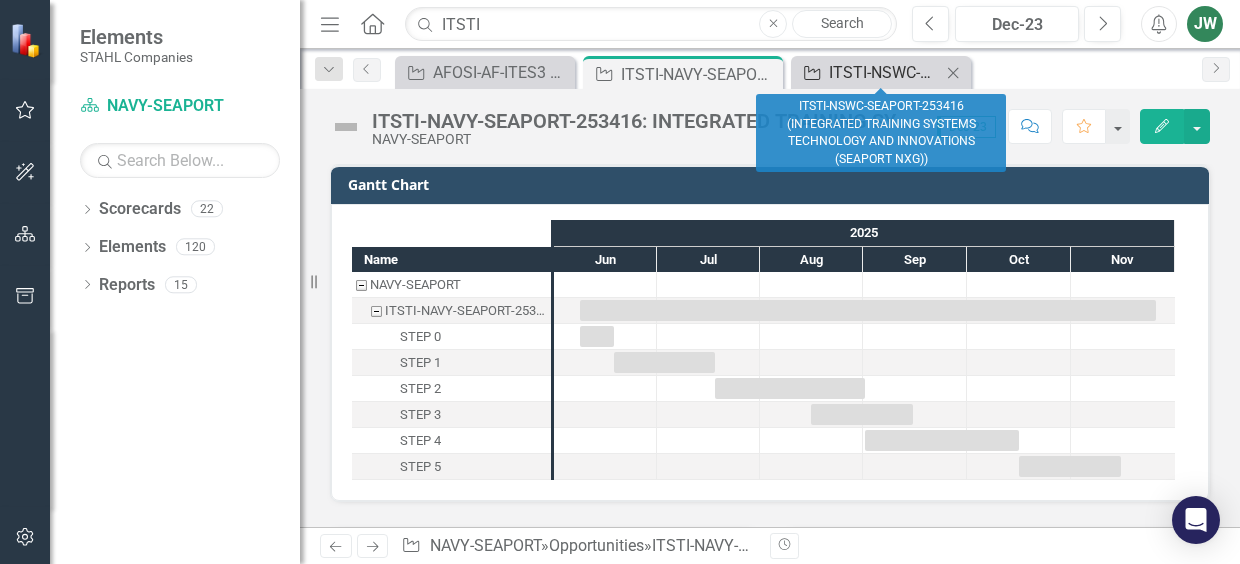 click on "ITSTI-NSWC-SEAPORT-253416 (INTEGRATED TRAINING SYSTEMS TECHNOLOGY AND INNOVATIONS (SEAPORT NXG))" at bounding box center (885, 72) 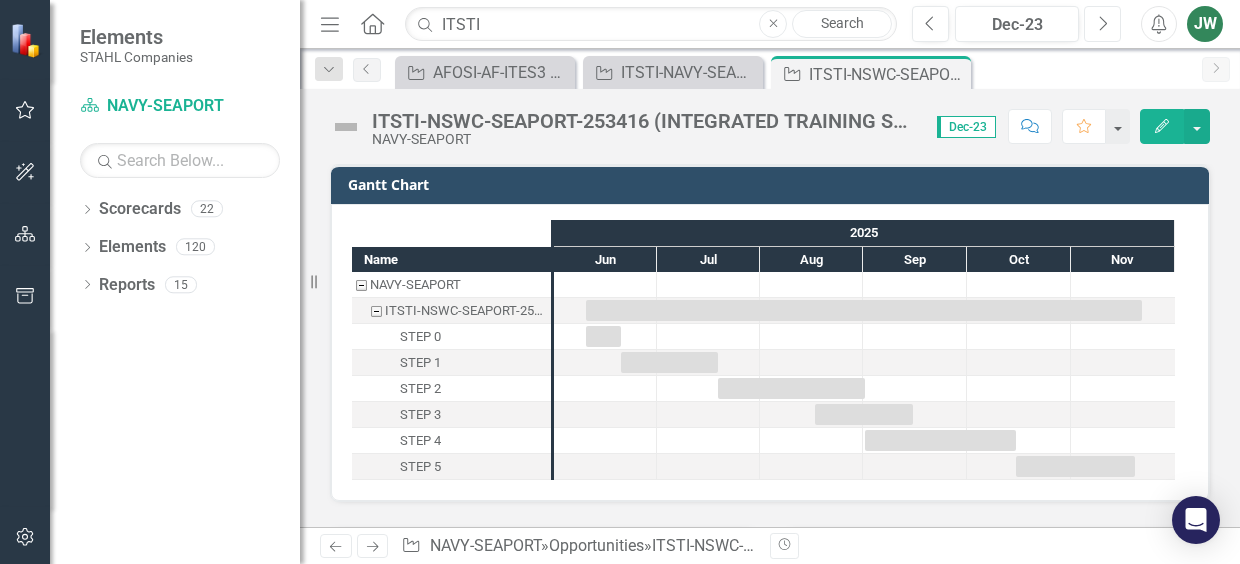 click on "Next" at bounding box center [1102, 24] 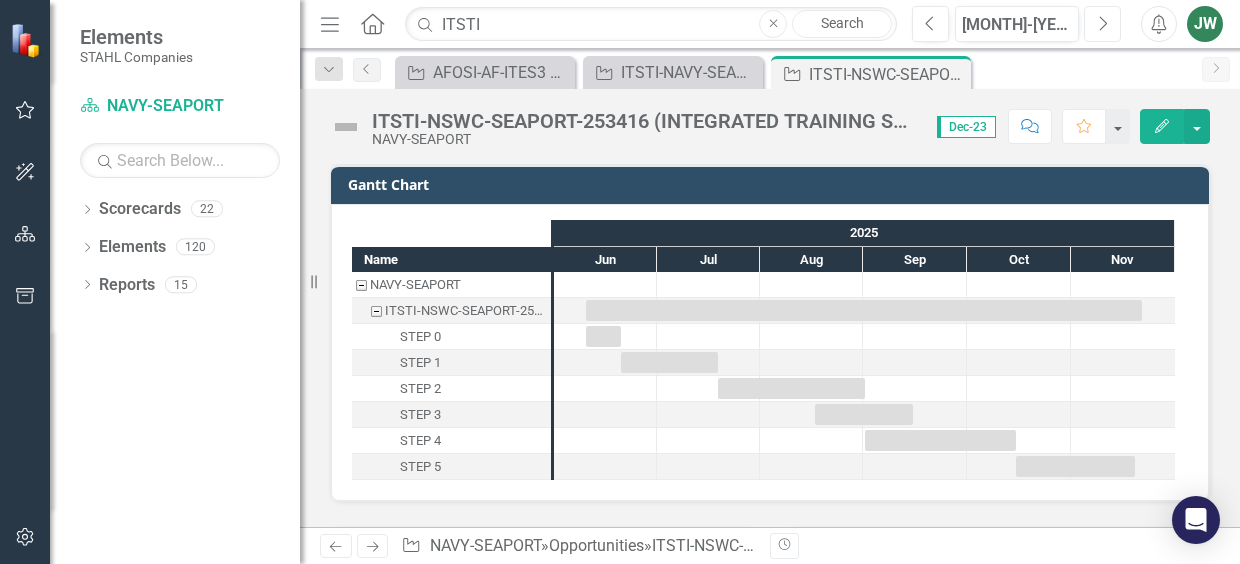 click on "Next" at bounding box center (1102, 24) 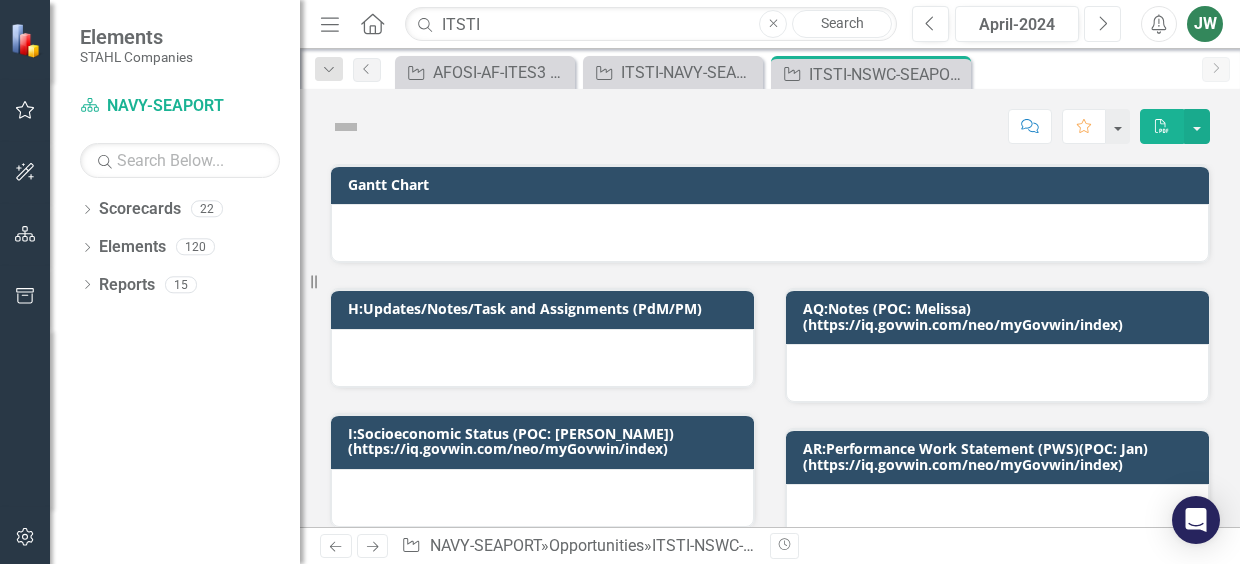 click on "Next" at bounding box center [1102, 24] 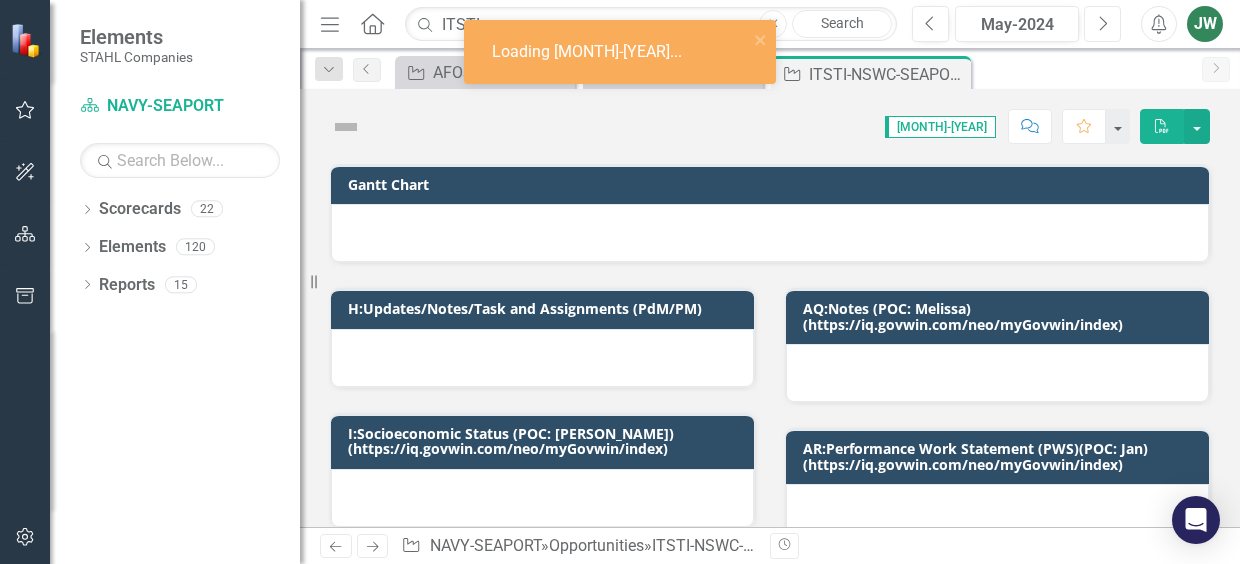 click on "Next" at bounding box center (1102, 24) 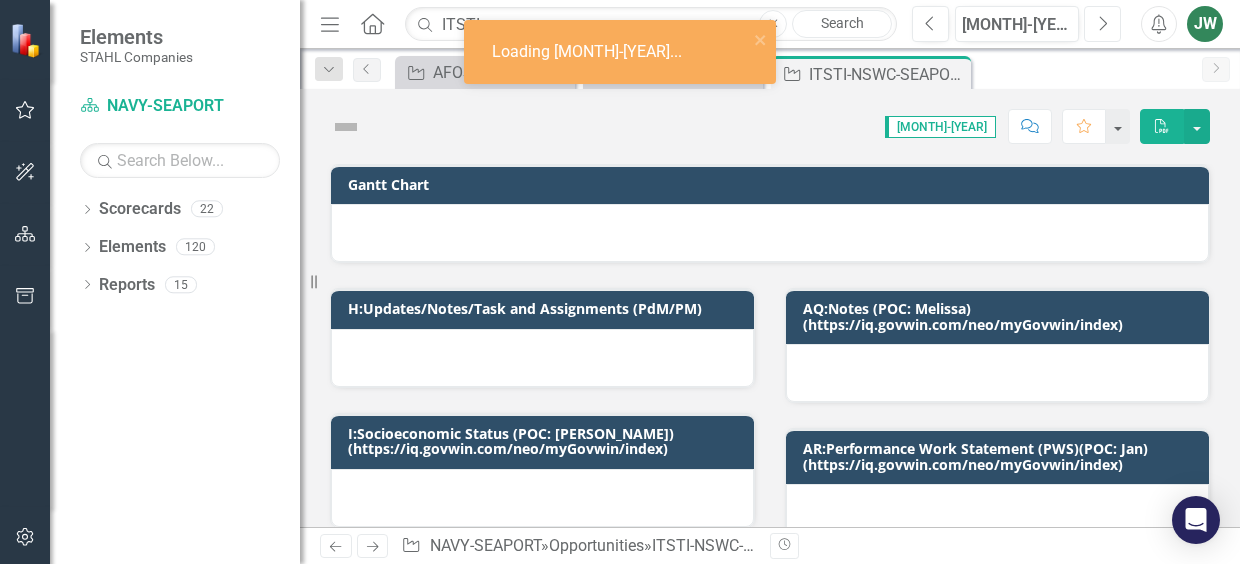 click on "Next" at bounding box center [1102, 24] 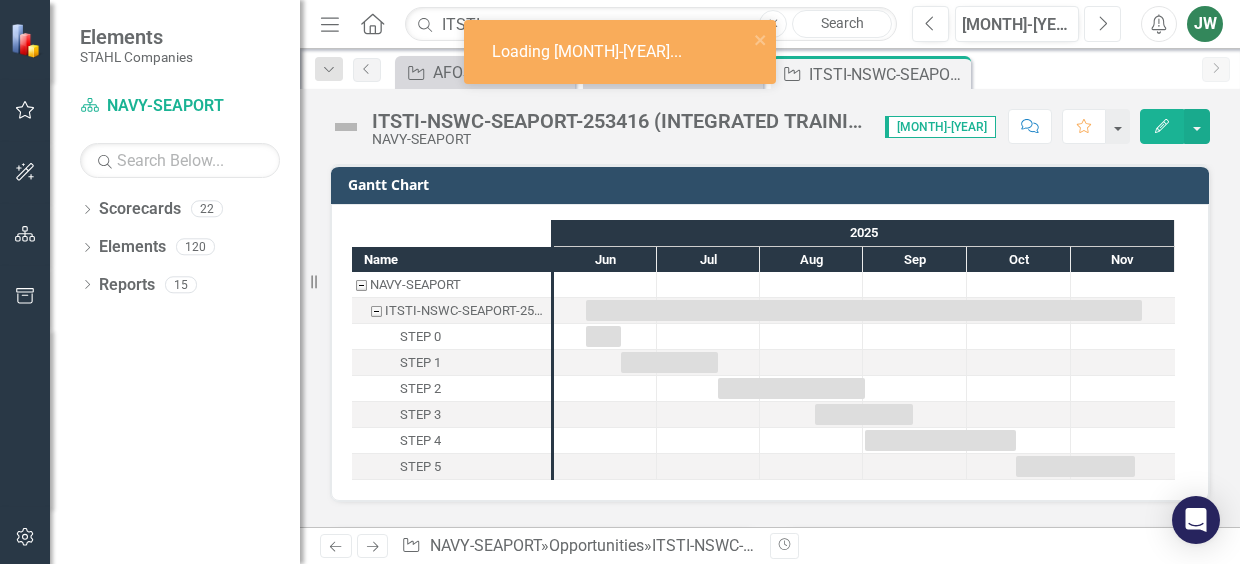 click on "Next" at bounding box center [1102, 24] 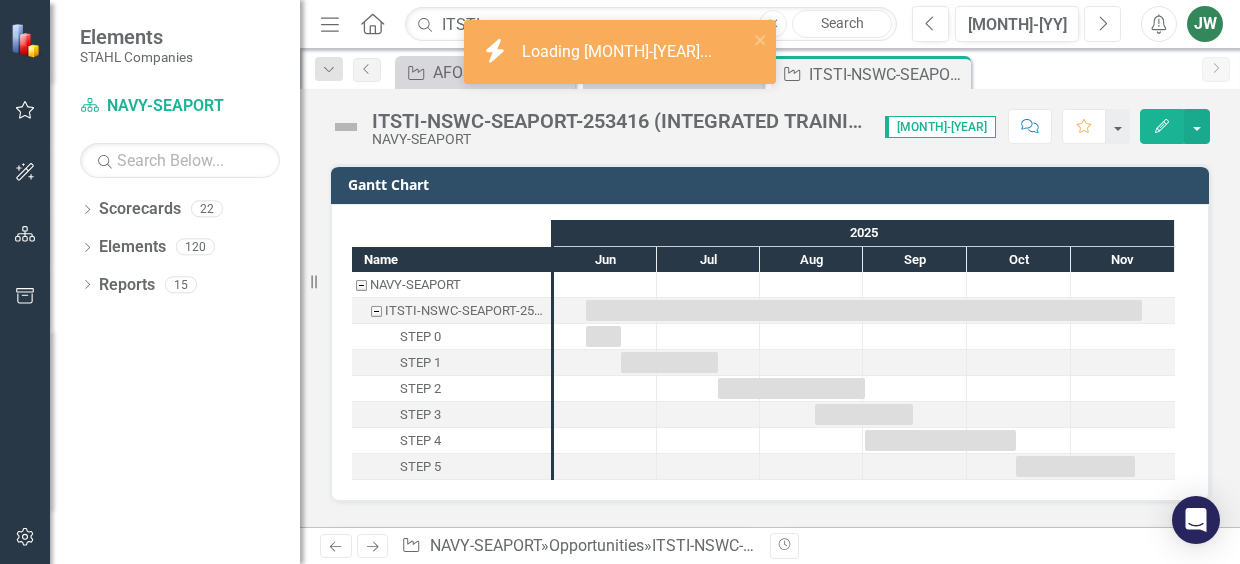 click on "Next" at bounding box center [1102, 24] 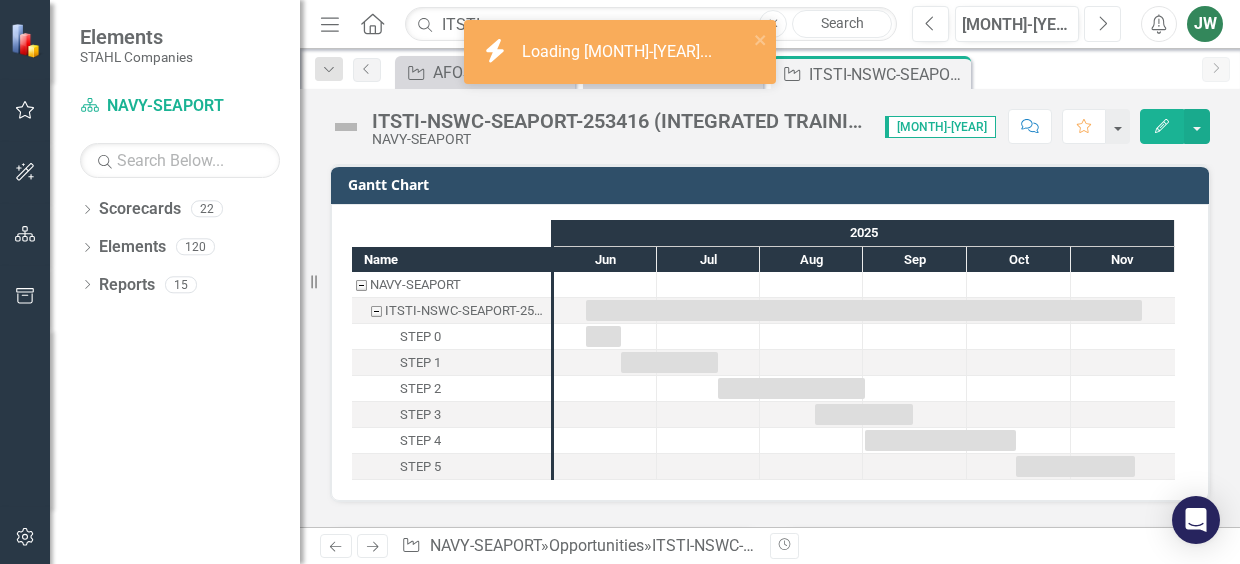 click on "Next" at bounding box center [1102, 24] 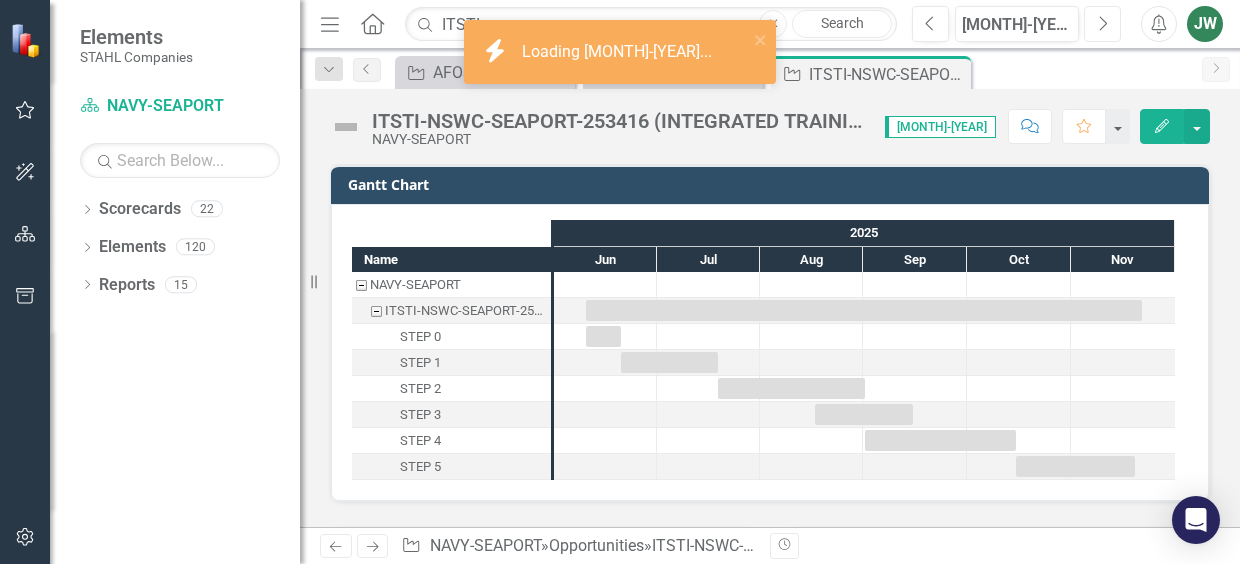 click on "Next" at bounding box center [1102, 24] 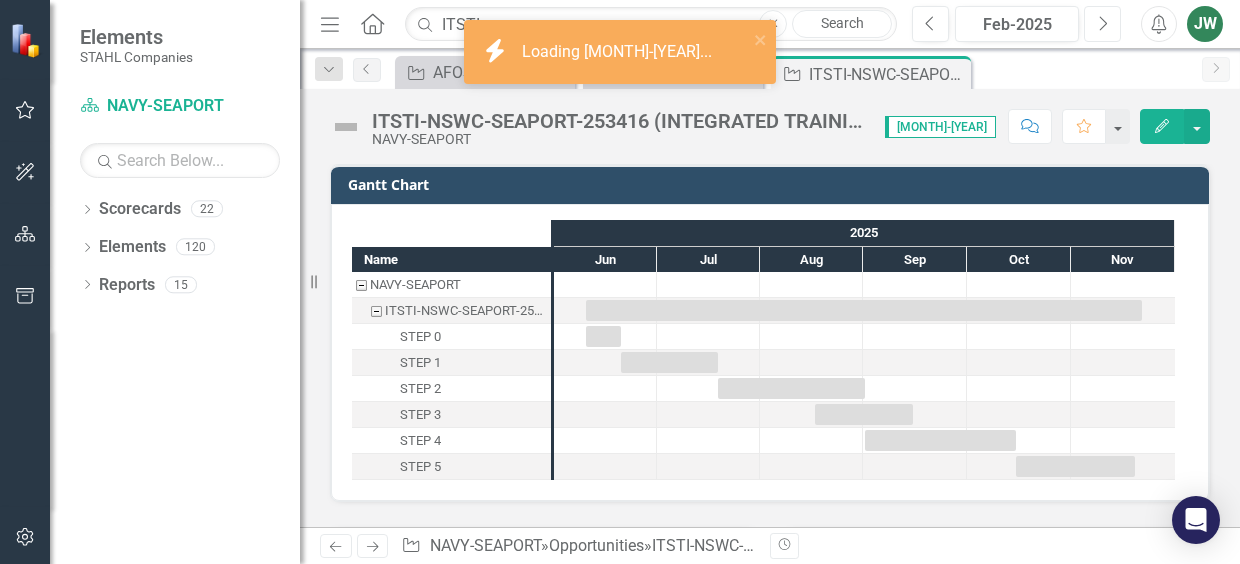 click on "Next" at bounding box center (1102, 24) 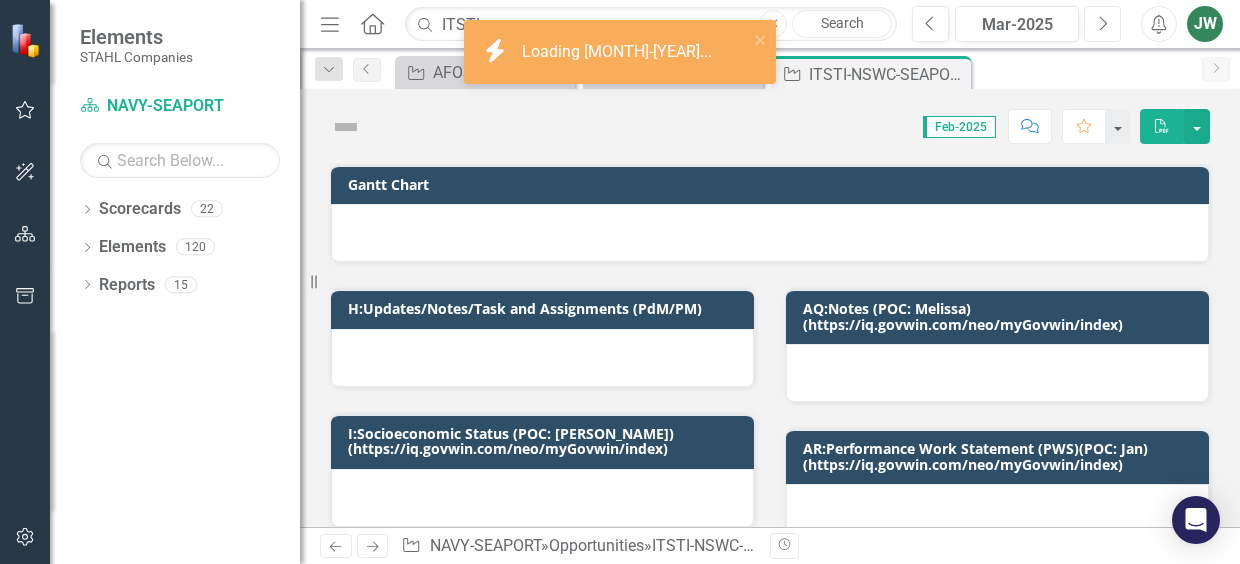 click on "Next" at bounding box center [1102, 24] 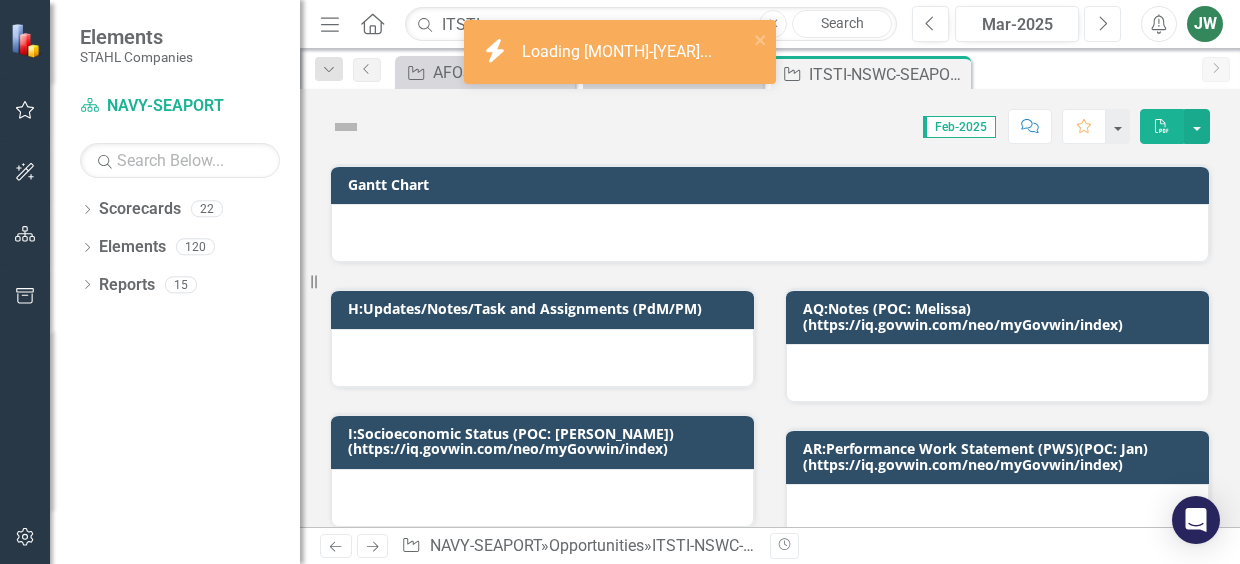 click on "Next" at bounding box center [1102, 24] 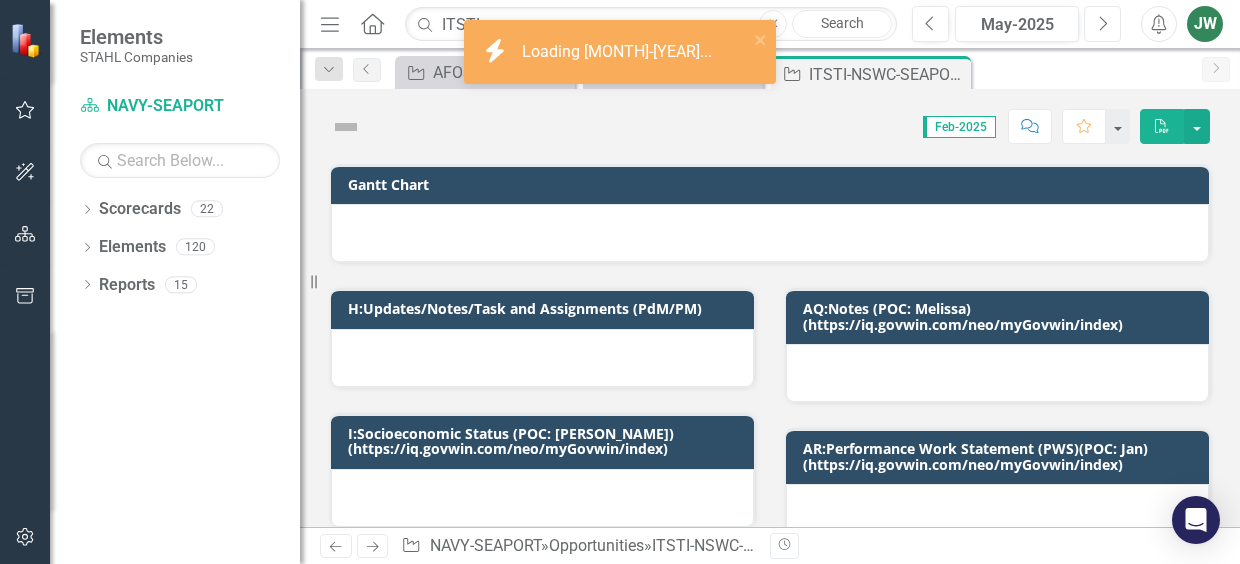 click on "Next" at bounding box center [1102, 24] 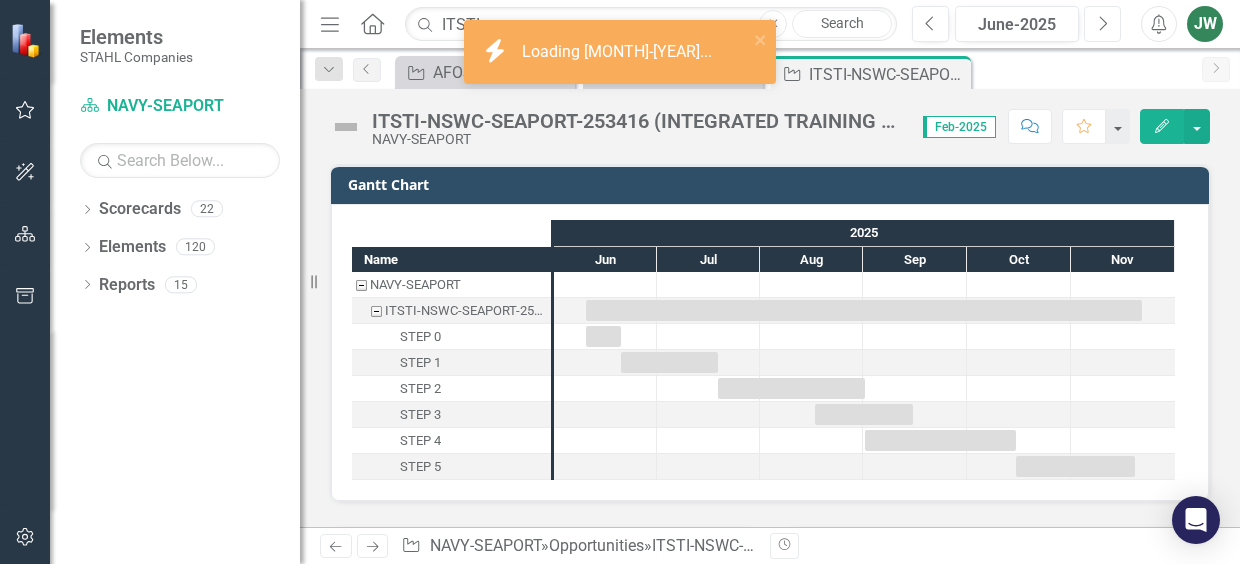 click on "Next" at bounding box center [1102, 24] 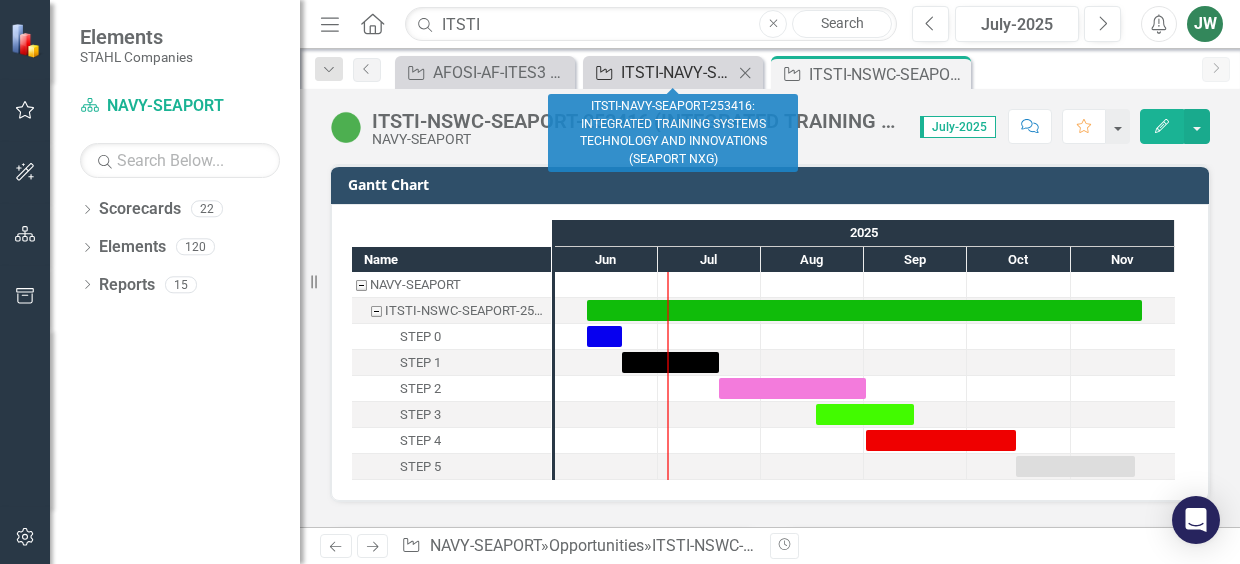 click on "ITSTI-NAVY-SEAPORT-253416: INTEGRATED TRAINING SYSTEMS TECHNOLOGY AND INNOVATIONS (SEAPORT NXG)" at bounding box center (677, 72) 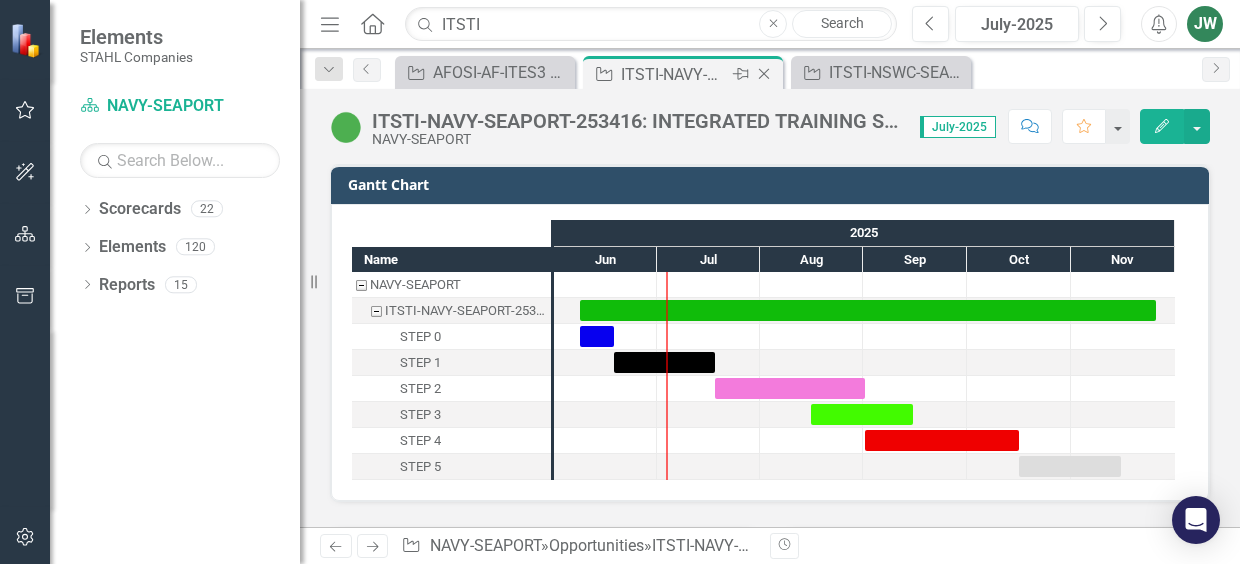 click on "Close" at bounding box center (764, 74) 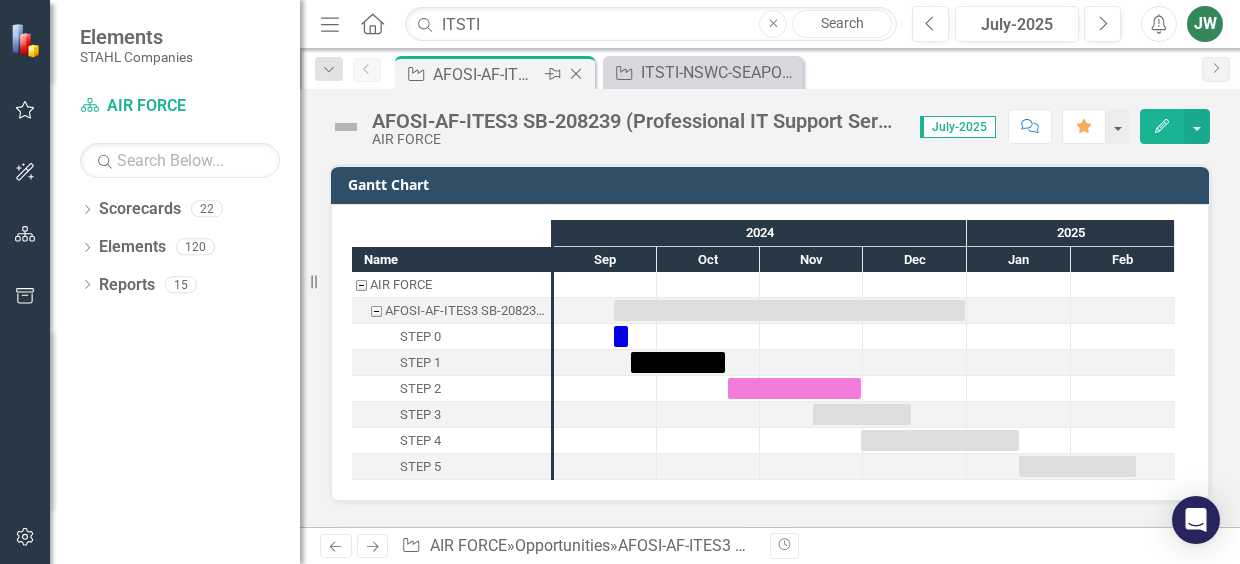 click on "AFOSI-AF-ITES3 SB-208239 (Professional IT Support Services)" at bounding box center [486, 74] 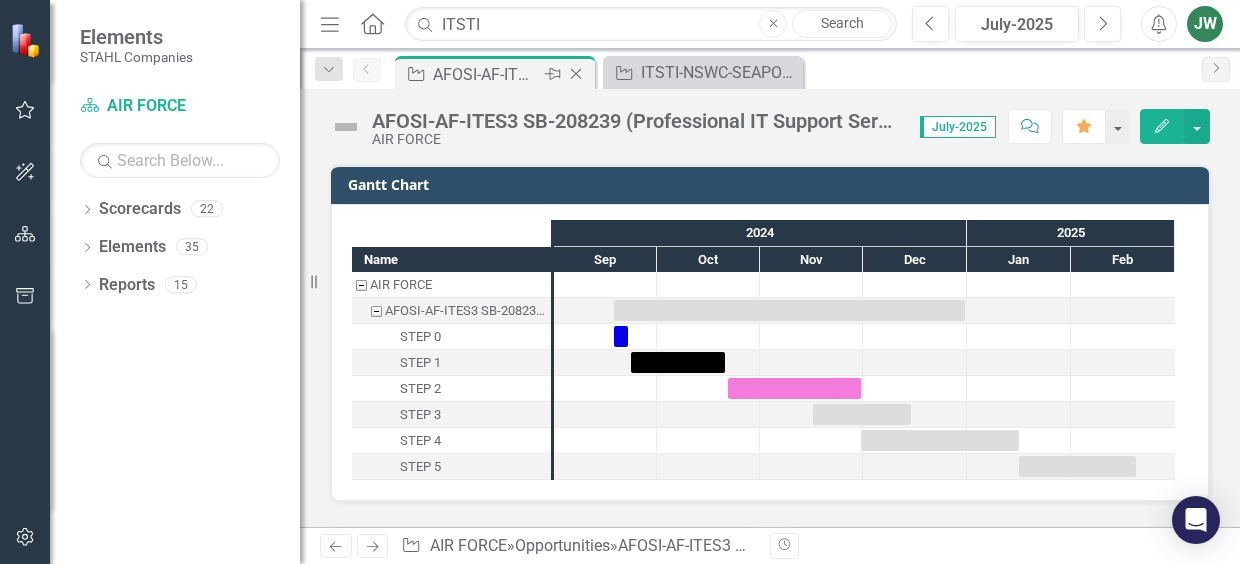 click on "Close" at bounding box center (576, 74) 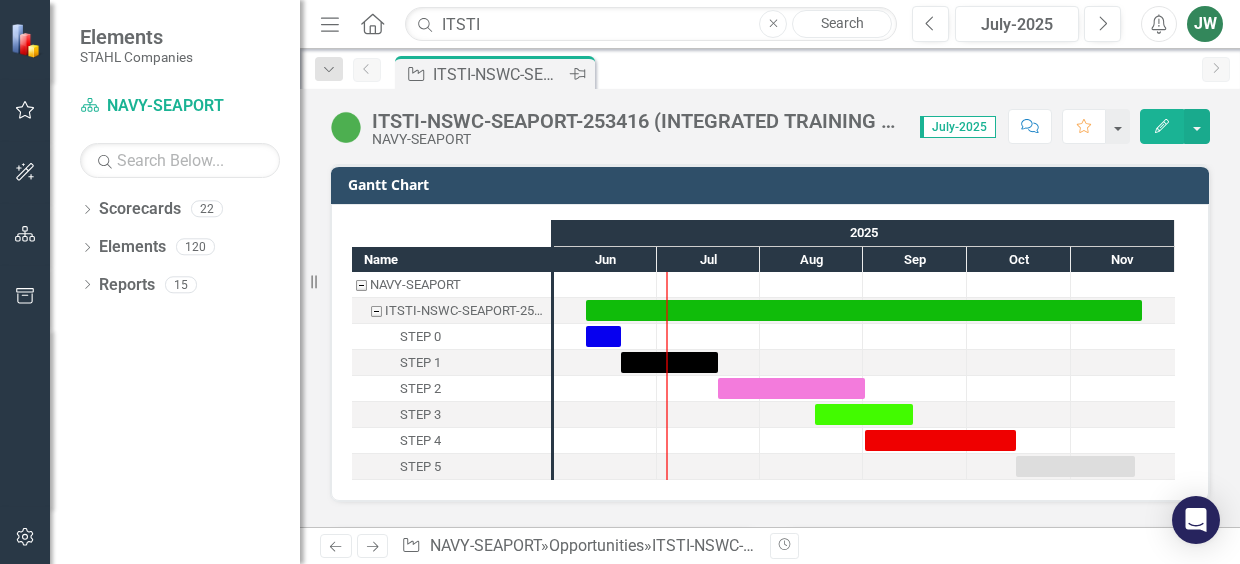 click on "ITSTI-NSWC-SEAPORT-253416 (INTEGRATED TRAINING SYSTEMS TECHNOLOGY AND INNOVATIONS (SEAPORT NXG))" at bounding box center [499, 74] 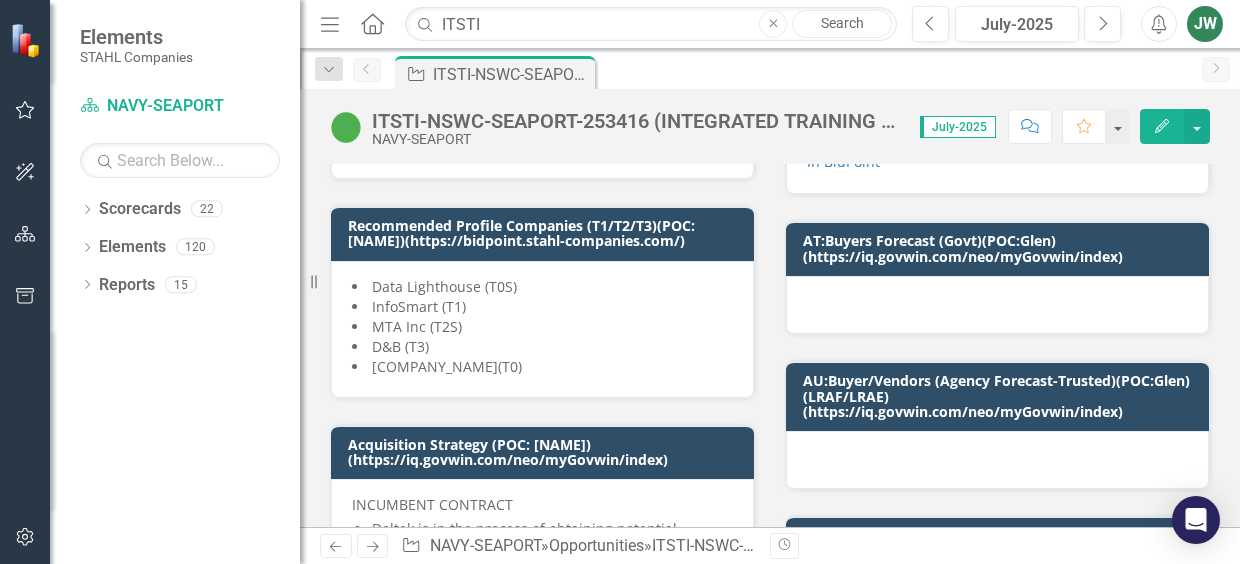 scroll, scrollTop: 927, scrollLeft: 0, axis: vertical 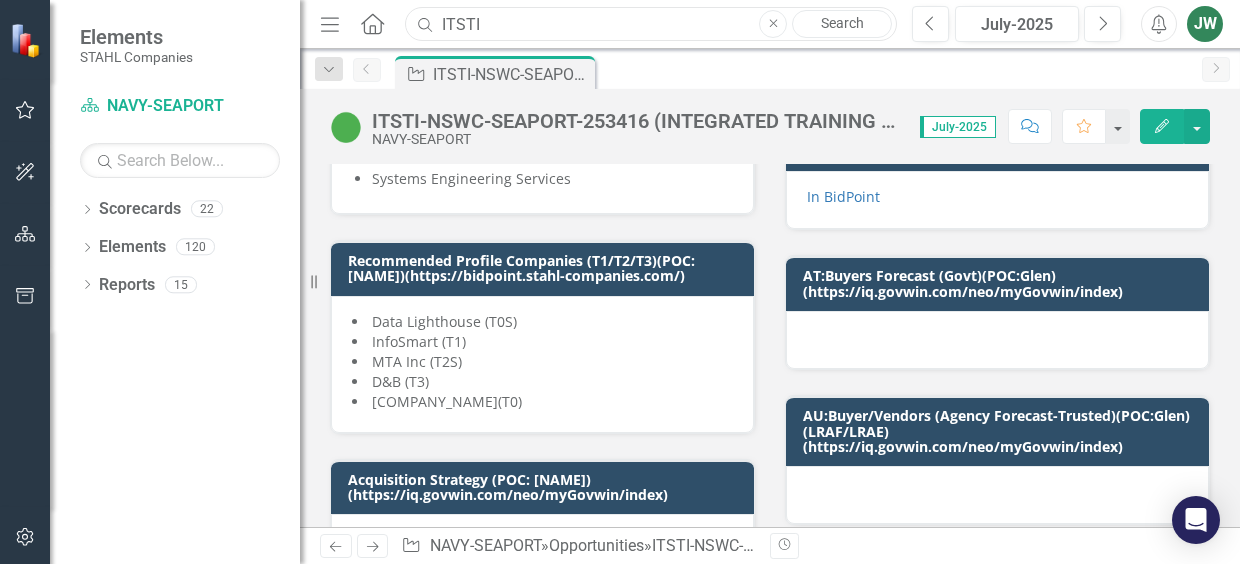click on "ITSTI" at bounding box center (651, 24) 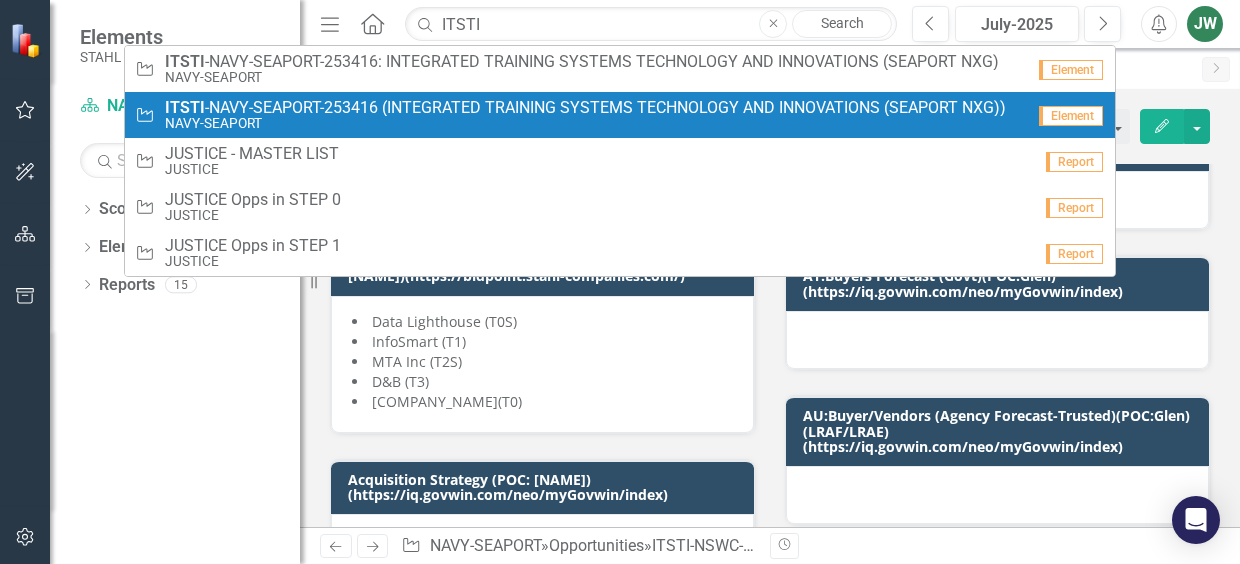 click on "ITSTI -NSWC-SEAPORT-253416 (INTEGRATED TRAINING SYSTEMS TECHNOLOGY AND INNOVATIONS (SEAPORT NXG))" at bounding box center [585, 108] 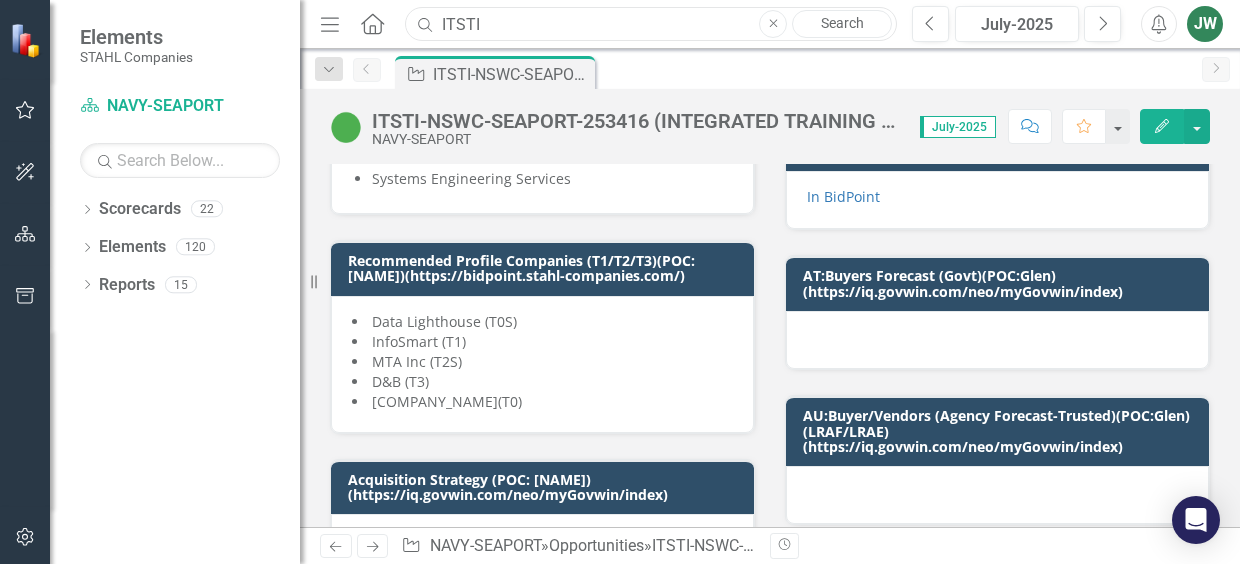 click on "ITSTI" at bounding box center (651, 24) 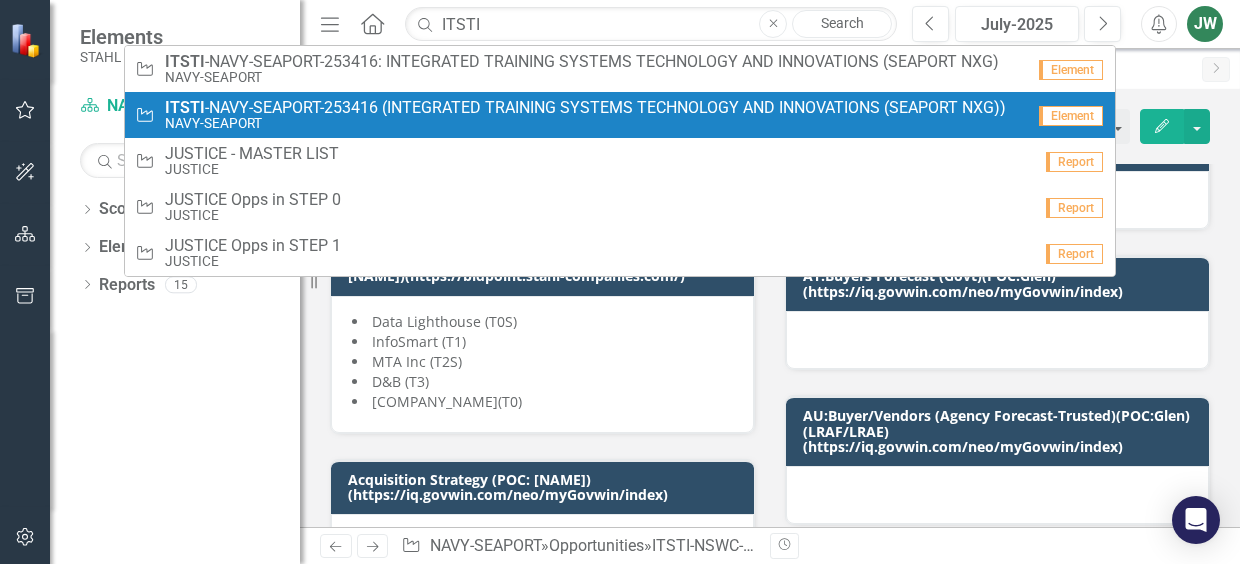 click on "ITSTI -NSWC-SEAPORT-253416 (INTEGRATED TRAINING SYSTEMS TECHNOLOGY AND INNOVATIONS (SEAPORT NXG))" at bounding box center [585, 108] 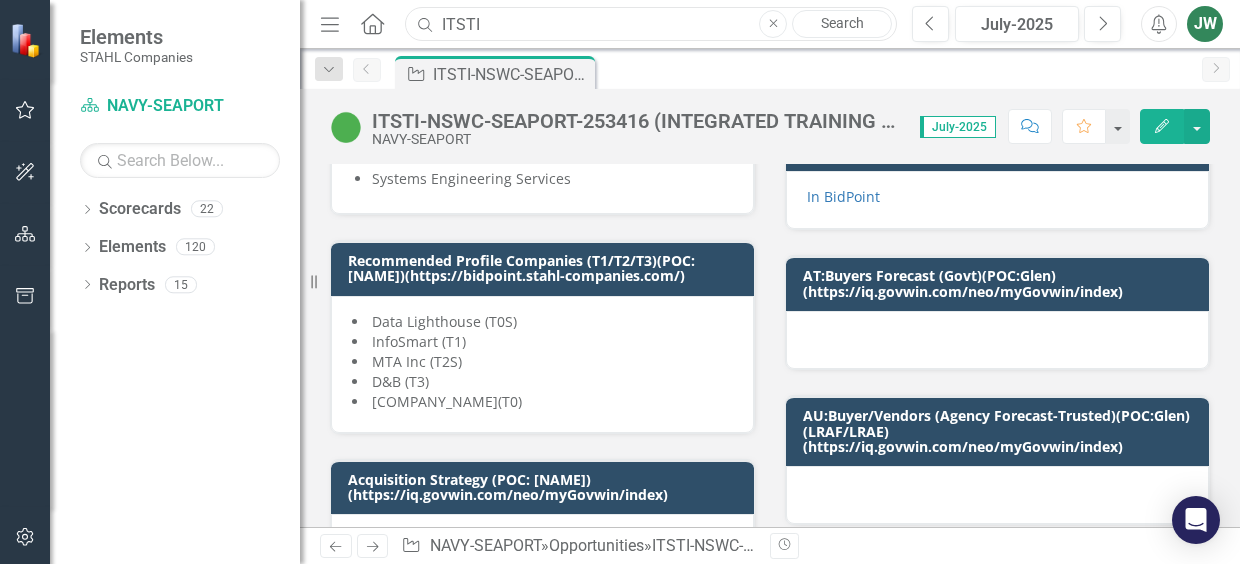 click on "ITSTI" at bounding box center (651, 24) 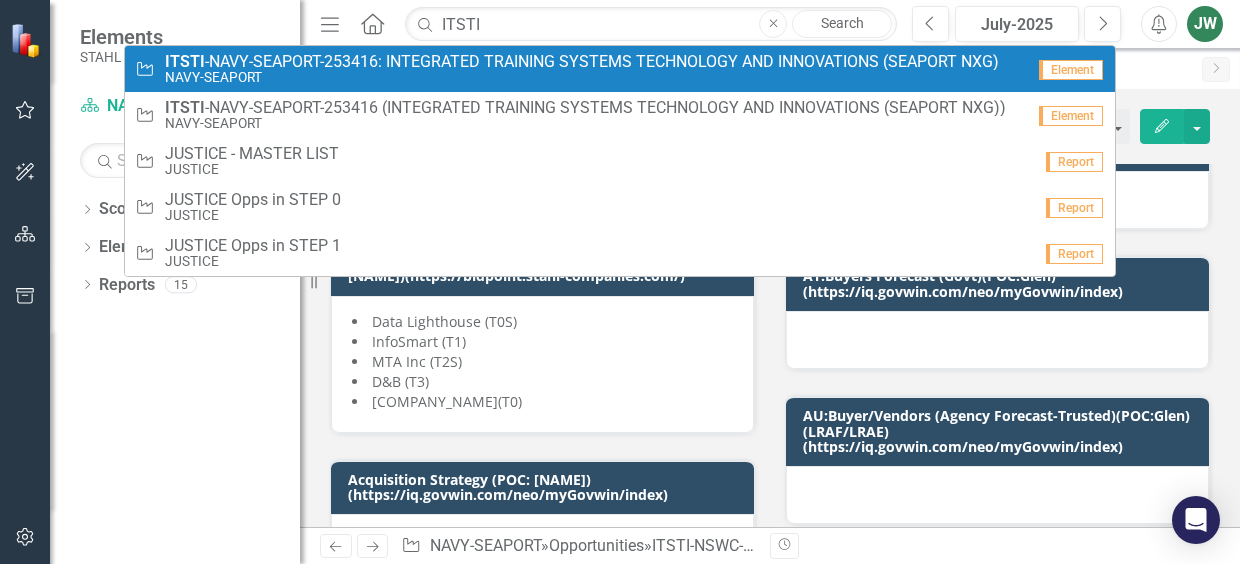 click on "ITSTI -NAVY-SEAPORT-253416: INTEGRATED TRAINING SYSTEMS TECHNOLOGY AND INNOVATIONS (SEAPORT NXG)" at bounding box center (582, 62) 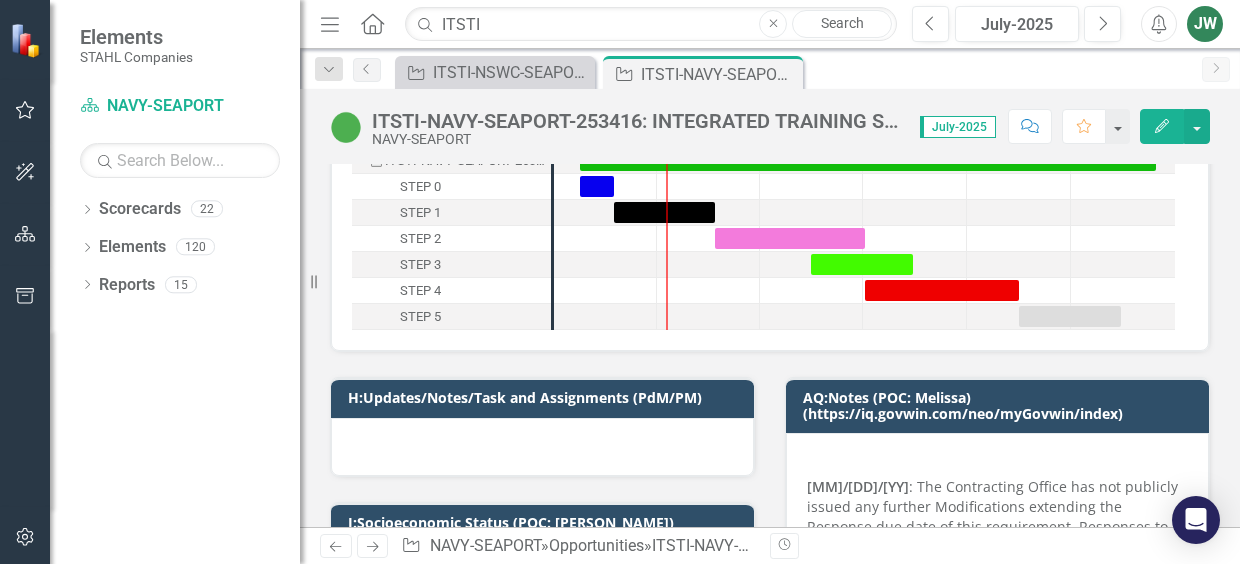scroll, scrollTop: 0, scrollLeft: 0, axis: both 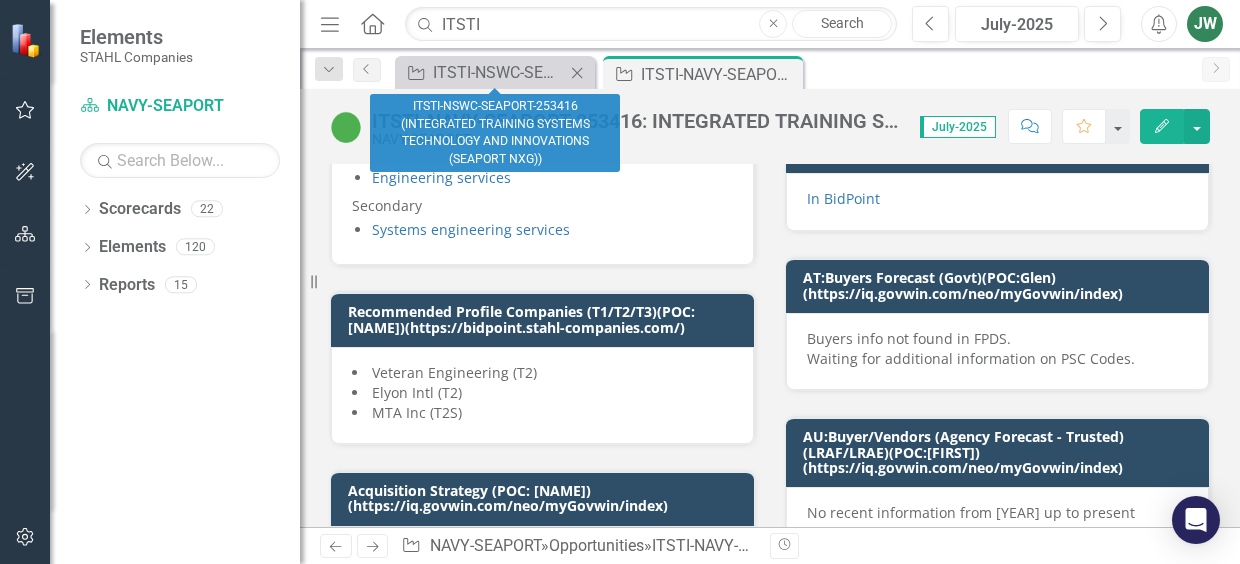 click on "Opportunity ITSTI-NSWC-SEAPORT-253416 (INTEGRATED TRAINING SYSTEMS TECHNOLOGY AND INNOVATIONS (SEAPORT NXG)) Close" at bounding box center [495, 72] 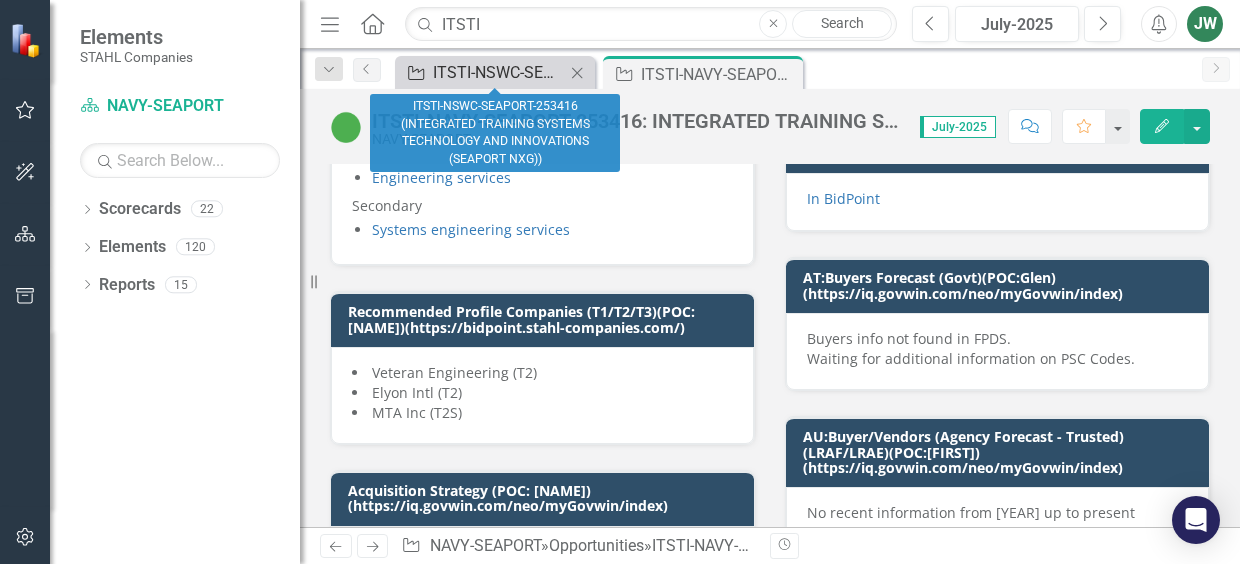 click on "ITSTI-NSWC-SEAPORT-253416 (INTEGRATED TRAINING SYSTEMS TECHNOLOGY AND INNOVATIONS (SEAPORT NXG))" at bounding box center [499, 72] 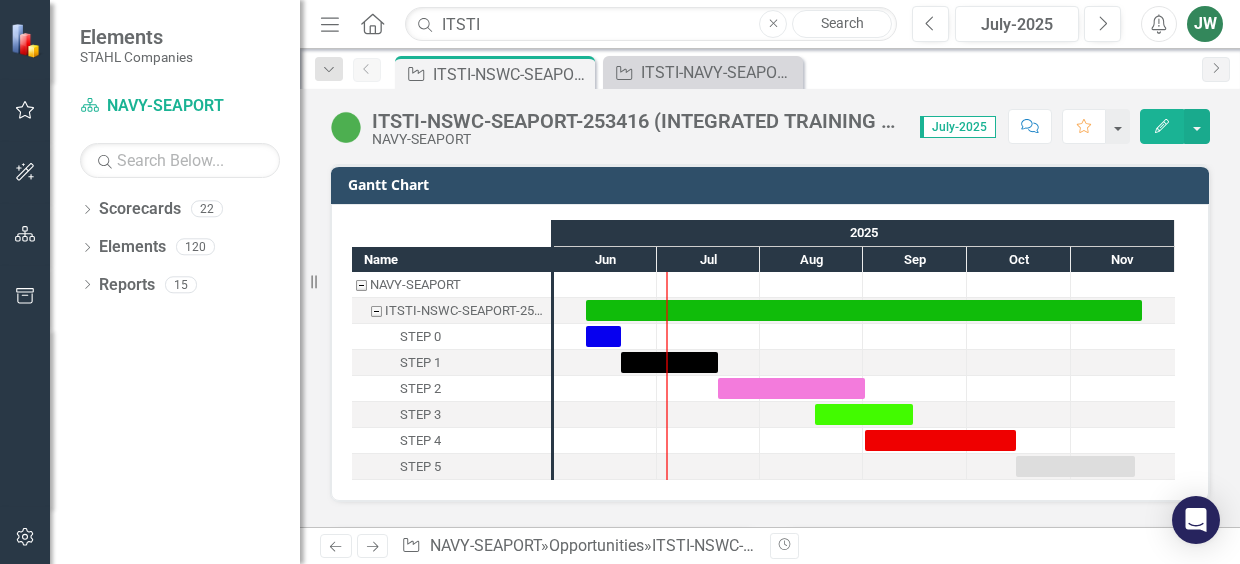 click on "ITSTI-NSWC-SEAPORT-253416 (INTEGRATED TRAINING SYSTEMS TECHNOLOGY AND INNOVATIONS (SEAPORT NXG))" at bounding box center [511, 74] 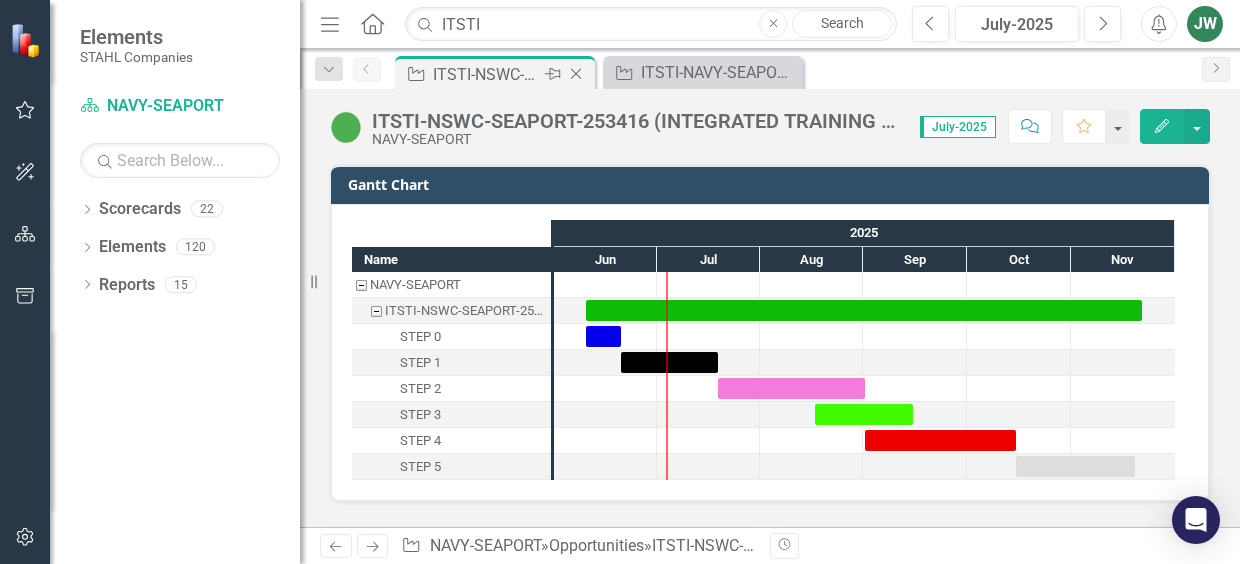 click at bounding box center (576, 74) 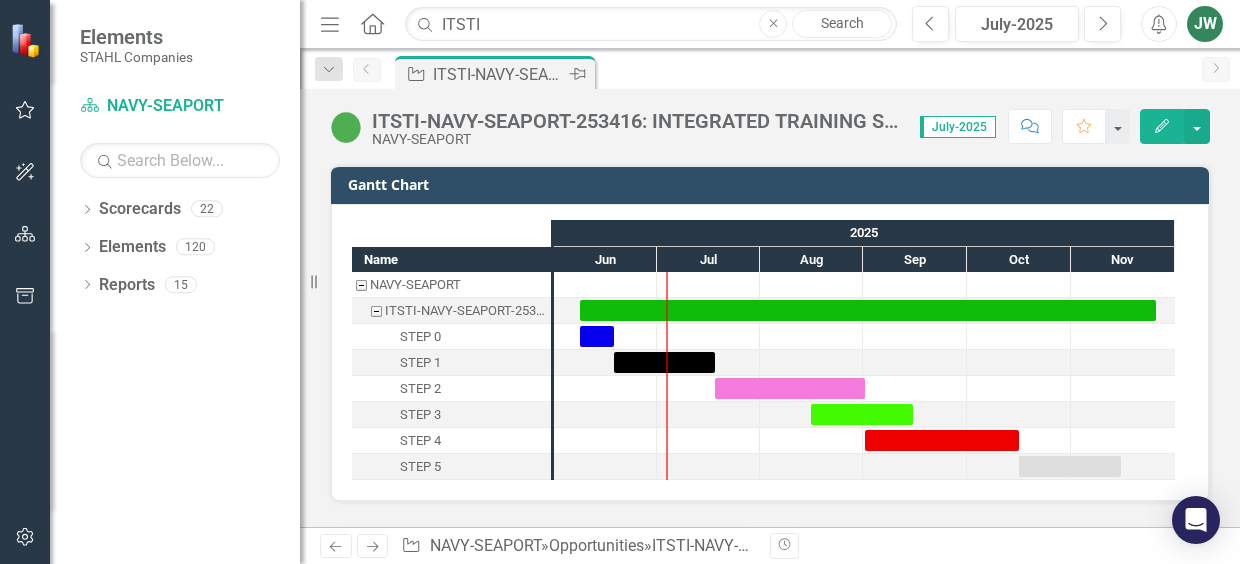 click on "ITSTI-NAVY-SEAPORT-253416: INTEGRATED TRAINING SYSTEMS TECHNOLOGY AND INNOVATIONS (SEAPORT NXG)" at bounding box center (499, 74) 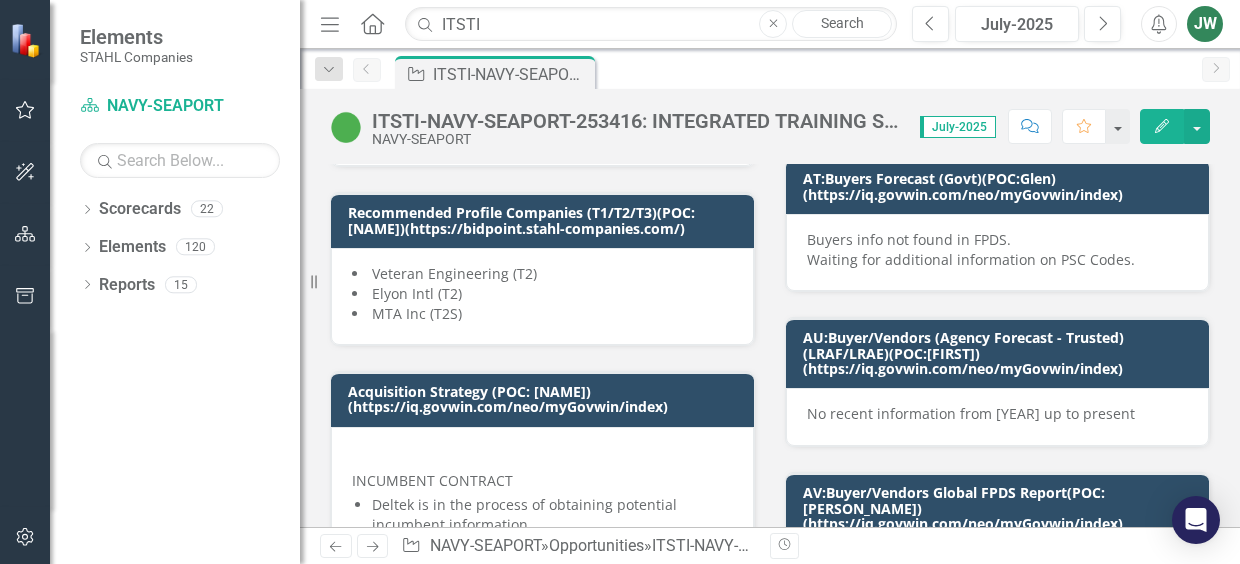 scroll, scrollTop: 998, scrollLeft: 0, axis: vertical 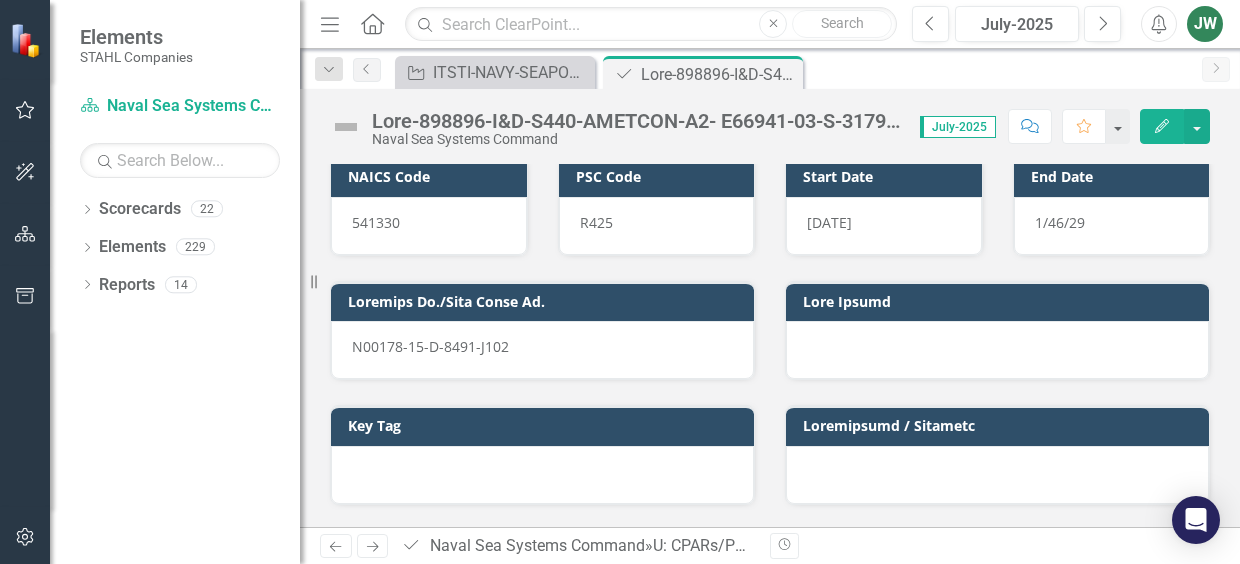 drag, startPoint x: 505, startPoint y: 351, endPoint x: 344, endPoint y: 330, distance: 162.36378 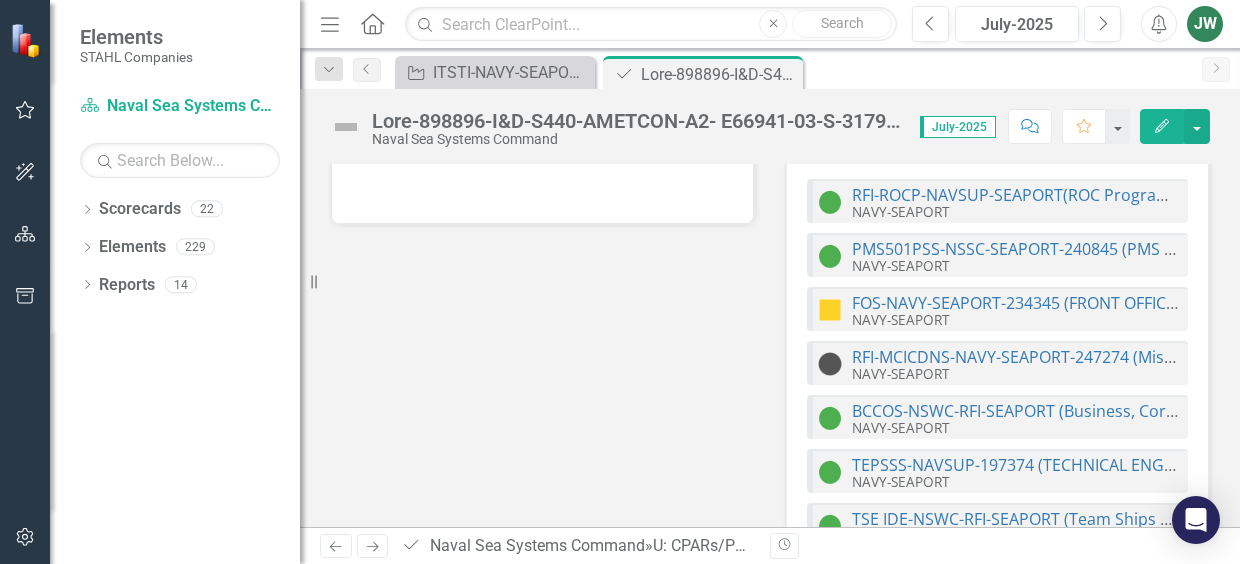scroll, scrollTop: 0, scrollLeft: 0, axis: both 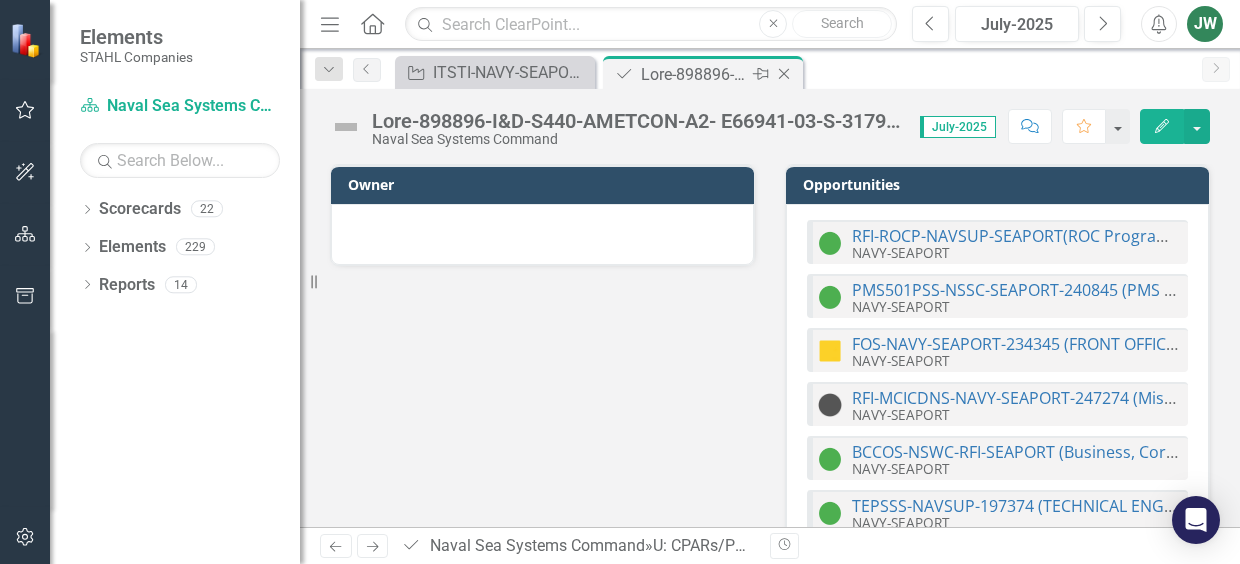 click on "Close" at bounding box center (784, 74) 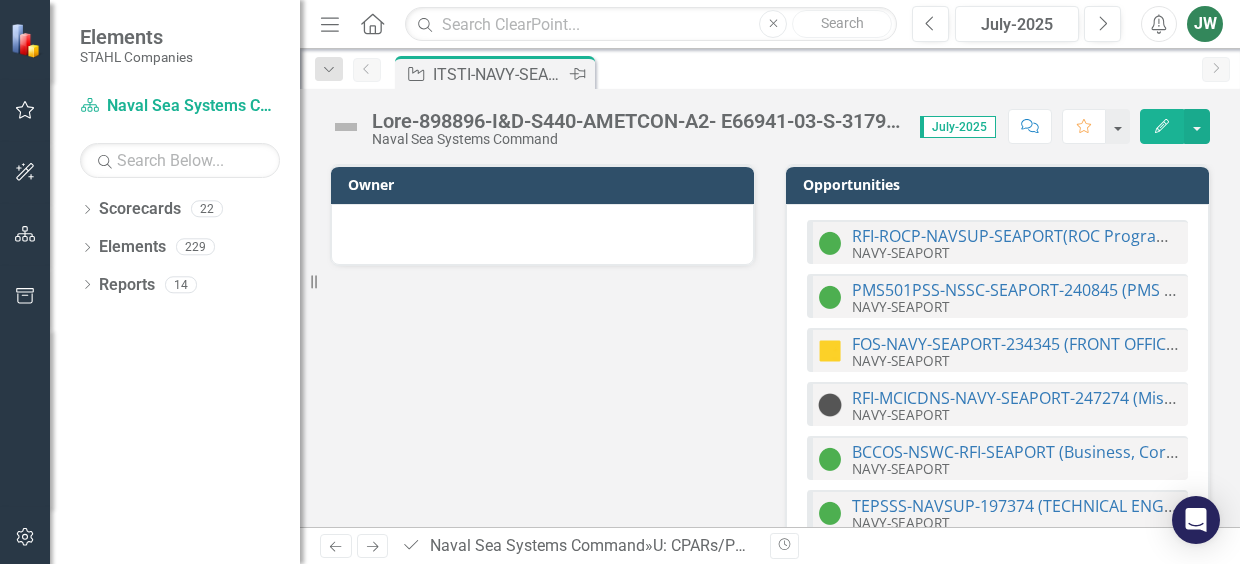 click on "ITSTI-NAVY-SEAPORT-253416: INTEGRATED TRAINING SYSTEMS TECHNOLOGY AND INNOVATIONS (SEAPORT NXG)" at bounding box center (499, 74) 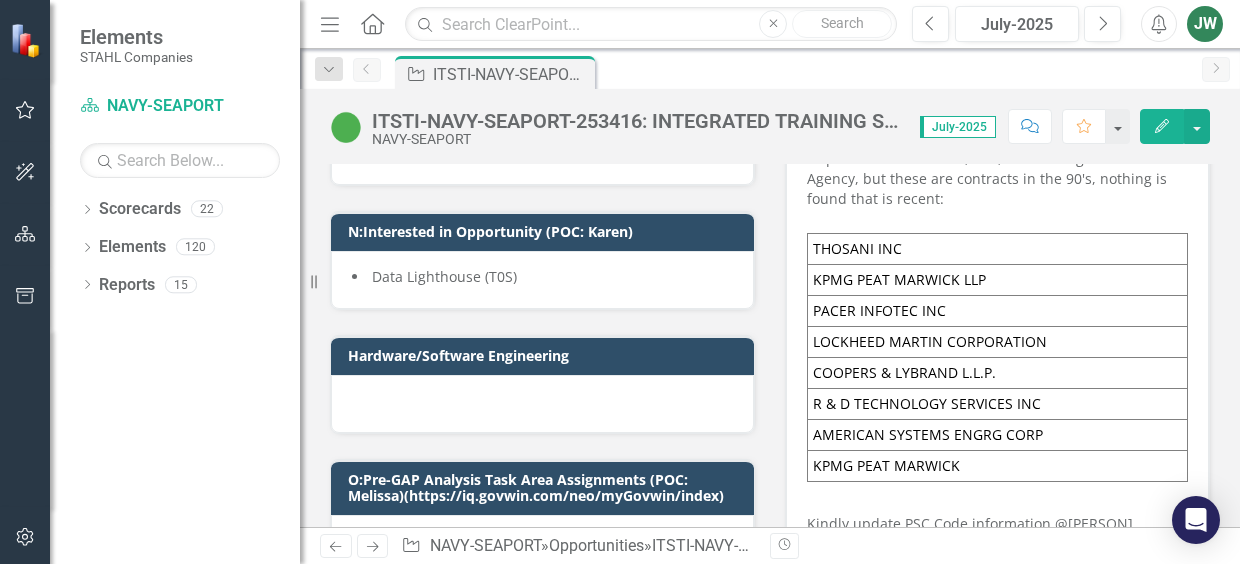 scroll, scrollTop: 1478, scrollLeft: 0, axis: vertical 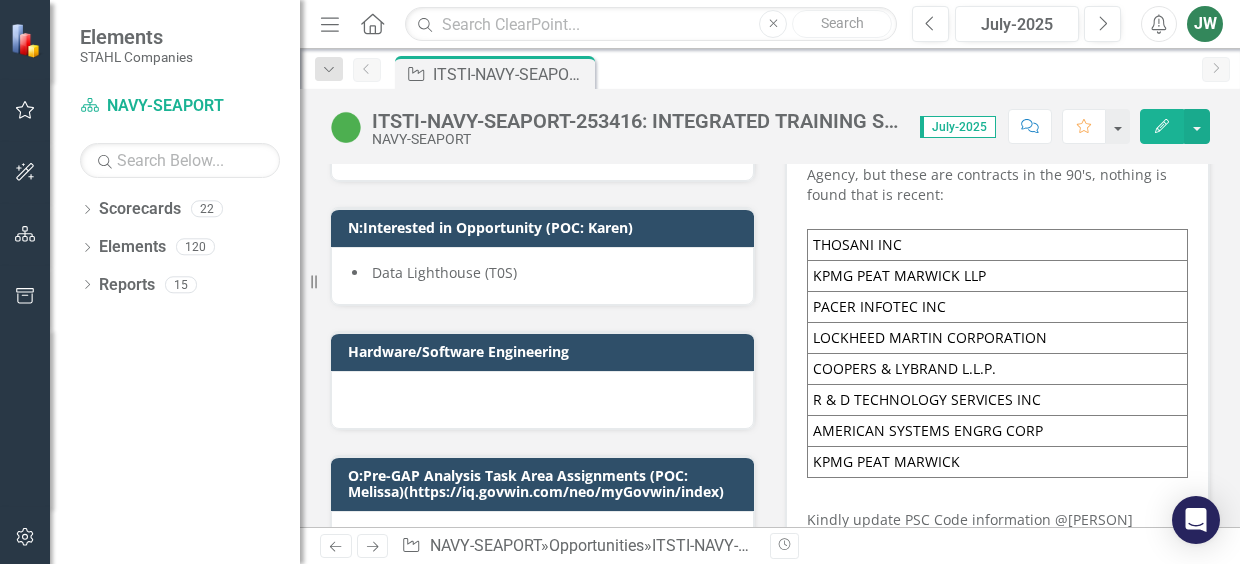 click on "N:Interested in Opportunity (POC: Karen)" at bounding box center [546, 227] 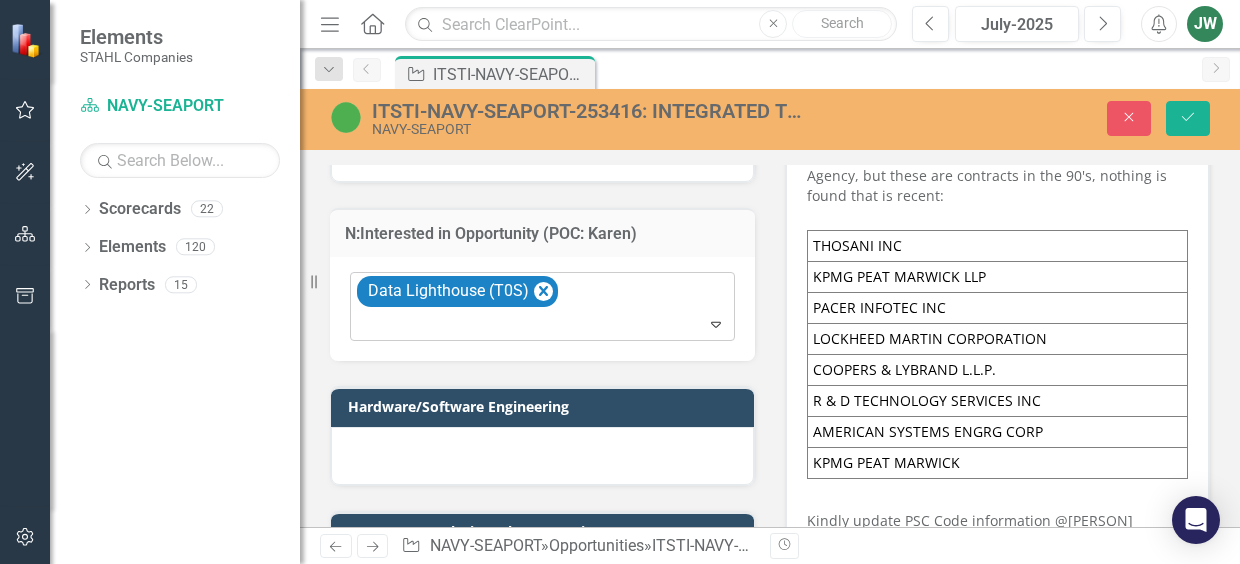 click on "Data Lighthouse (T0S)" at bounding box center [544, 307] 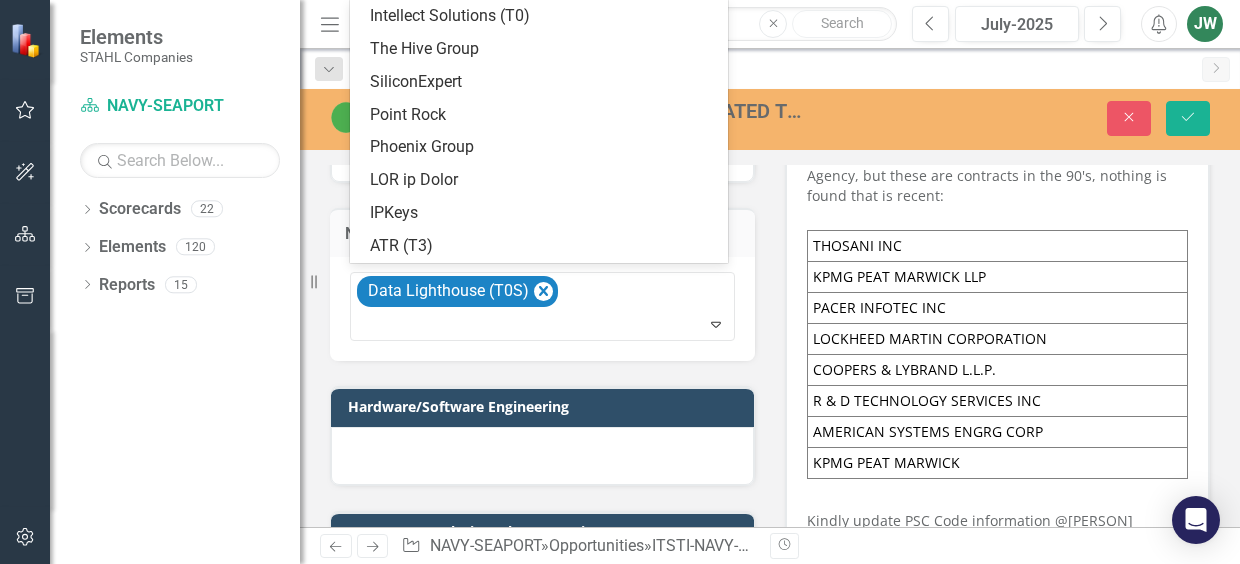 scroll, scrollTop: 11, scrollLeft: 0, axis: vertical 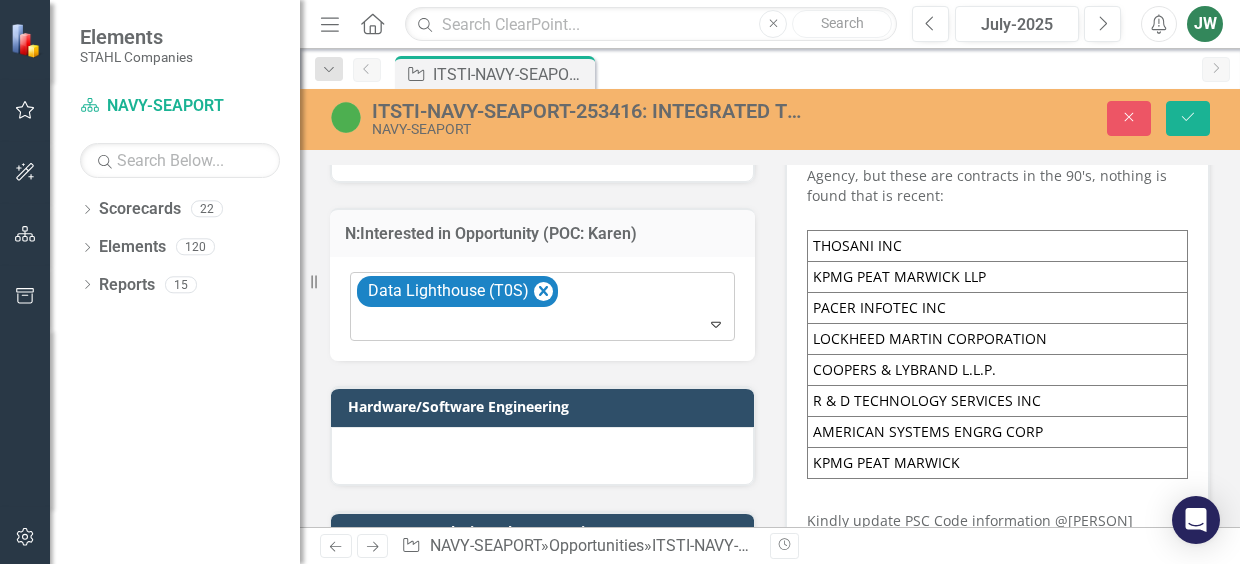 drag, startPoint x: 483, startPoint y: 141, endPoint x: 426, endPoint y: 315, distance: 183.09833 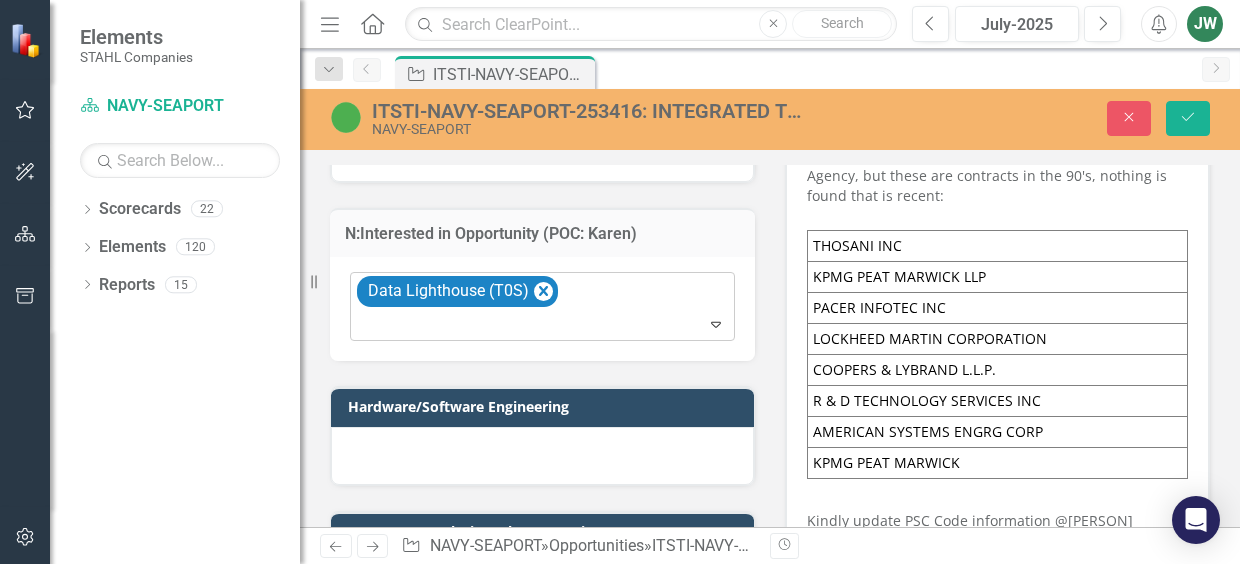 click at bounding box center (544, 325) 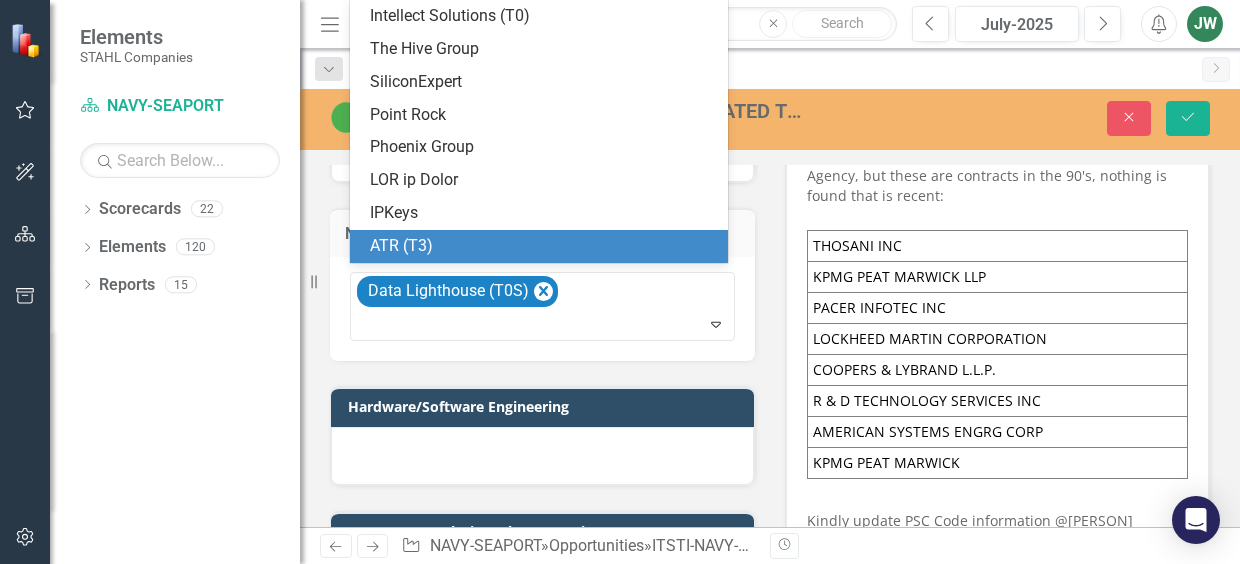 scroll, scrollTop: 11, scrollLeft: 0, axis: vertical 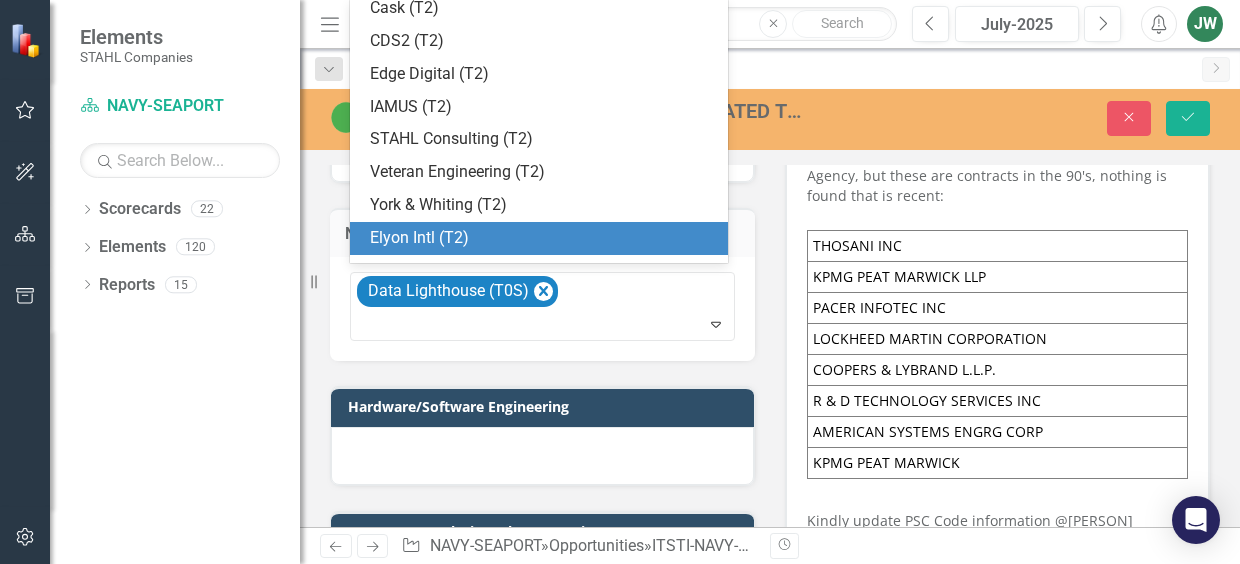 click on "Elyon Intl (T2)" at bounding box center (543, 238) 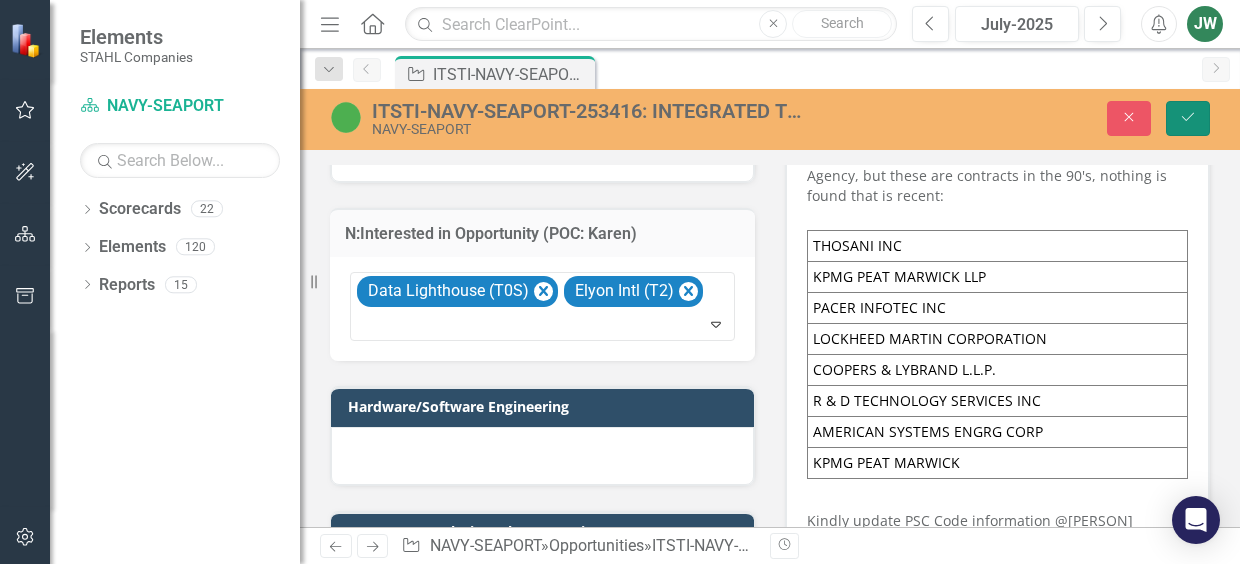 click on "Save" at bounding box center [1188, 117] 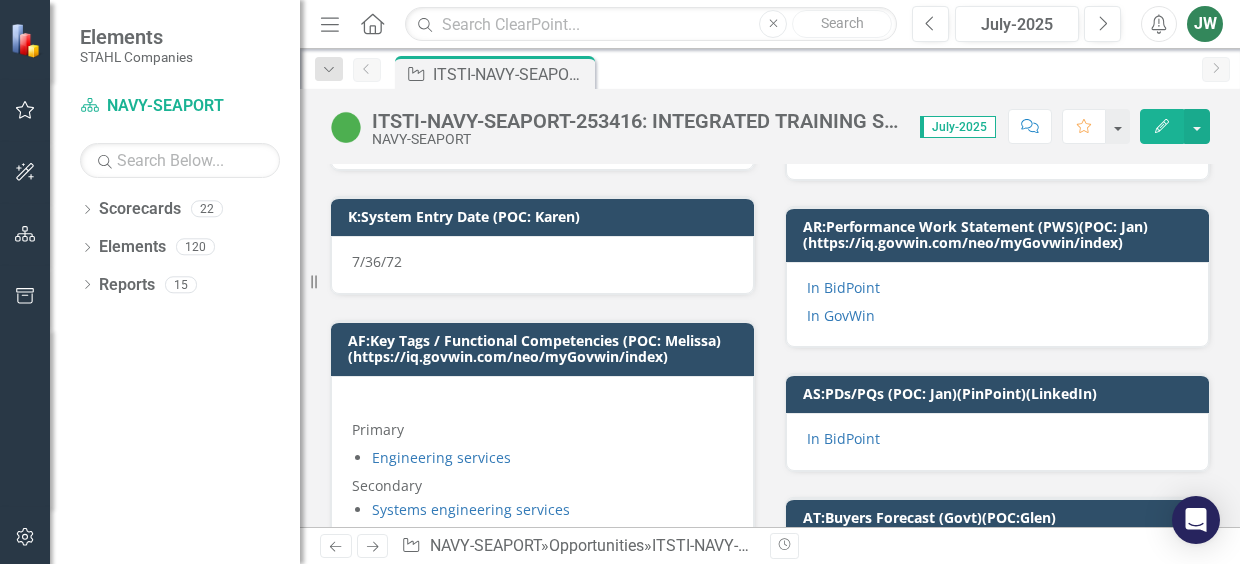 scroll, scrollTop: 747, scrollLeft: 0, axis: vertical 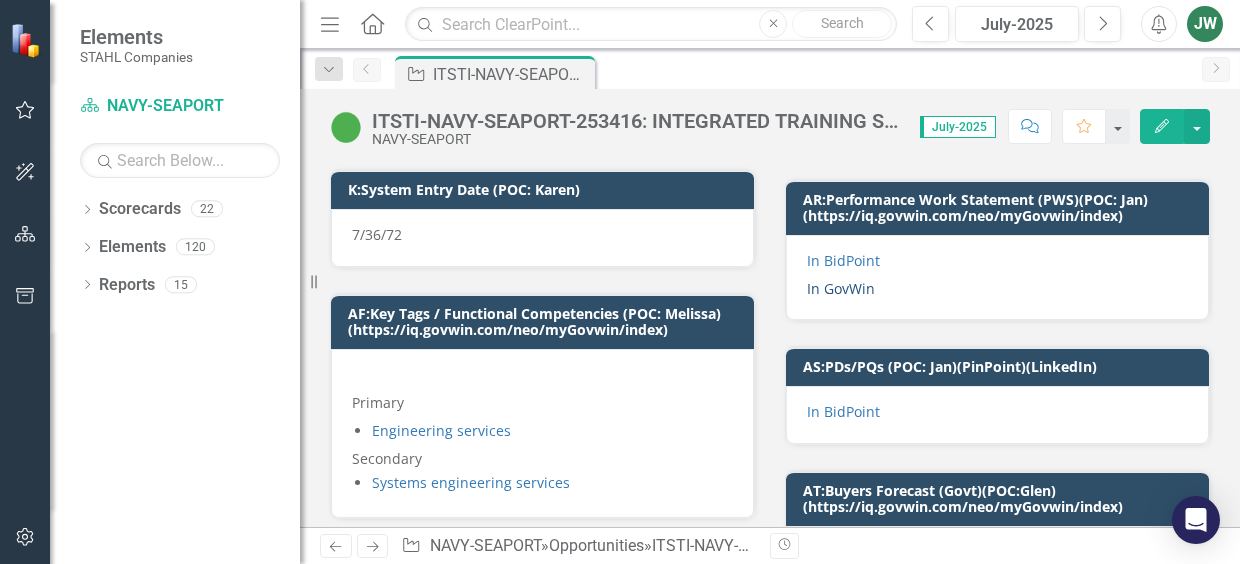 click on "In GovWin" at bounding box center [841, 288] 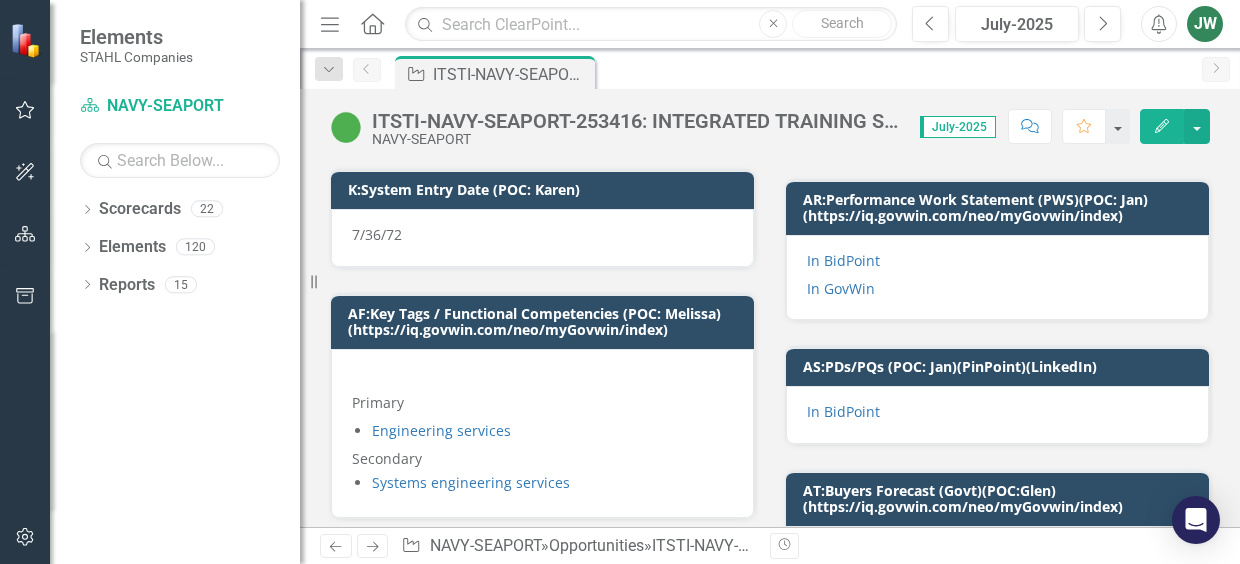 click on "Loremipsumd SITAM-CONS-ADIPISC-680590: ELITSEDDOE TEMPORIN UTLABOR ETDOLOREMA ALI ENIMADMINIM (VENIAMQ NOS) Exe" at bounding box center (791, 72) 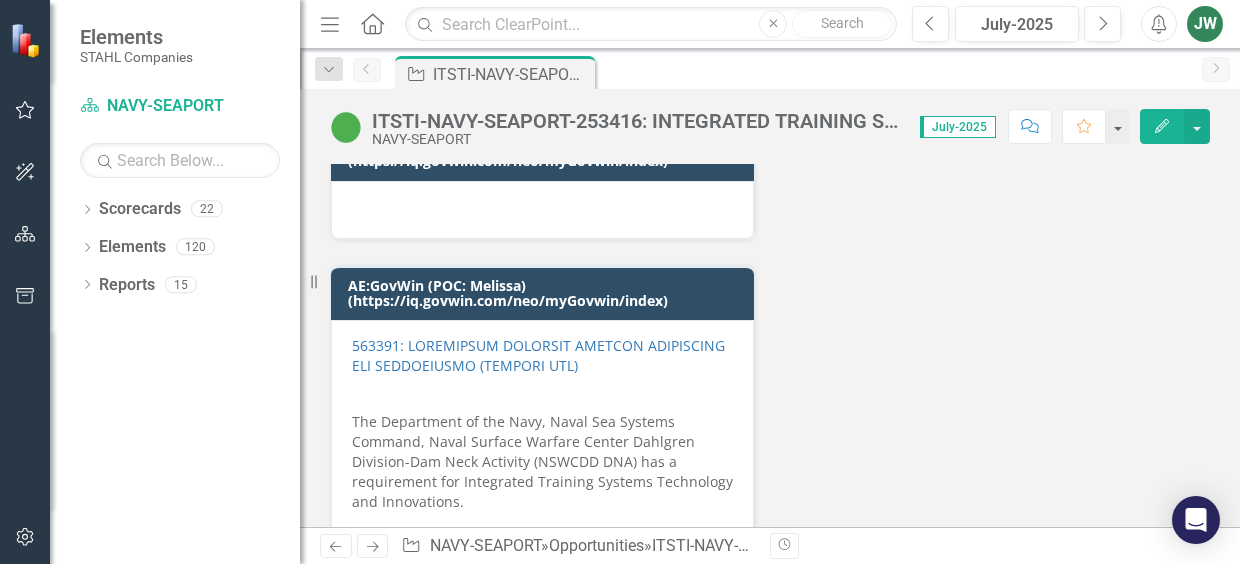 scroll, scrollTop: 24040, scrollLeft: 0, axis: vertical 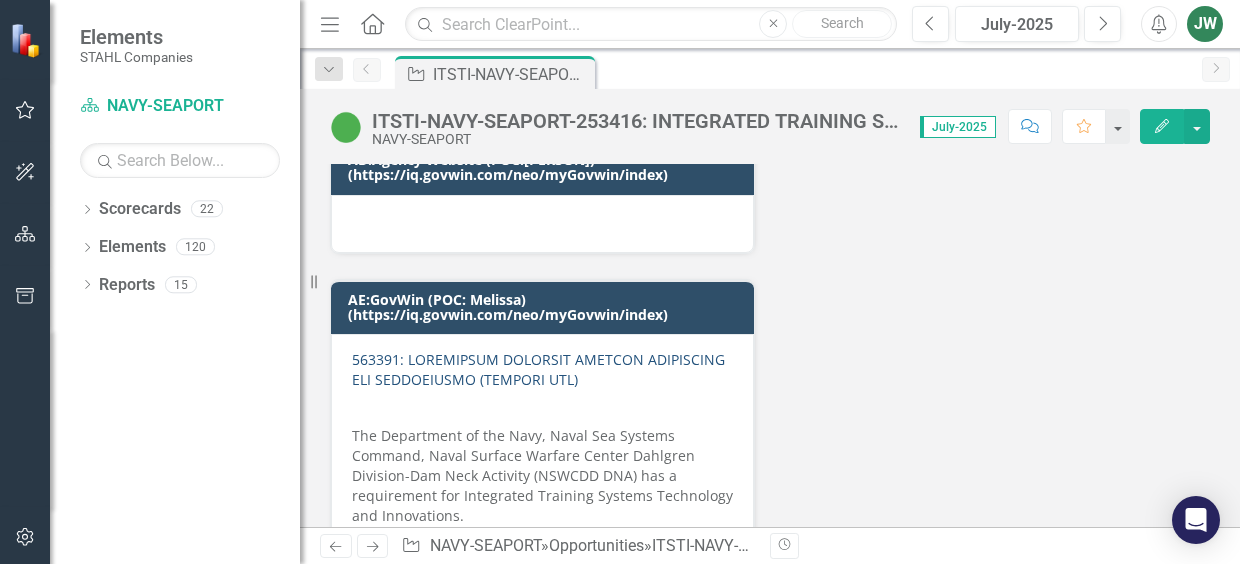 click on "563391: LOREMIPSUM DOLORSIT AMETCON ADIPISCING ELI SEDDOEIUSMO (TEMPORI UTL)" at bounding box center (538, 369) 